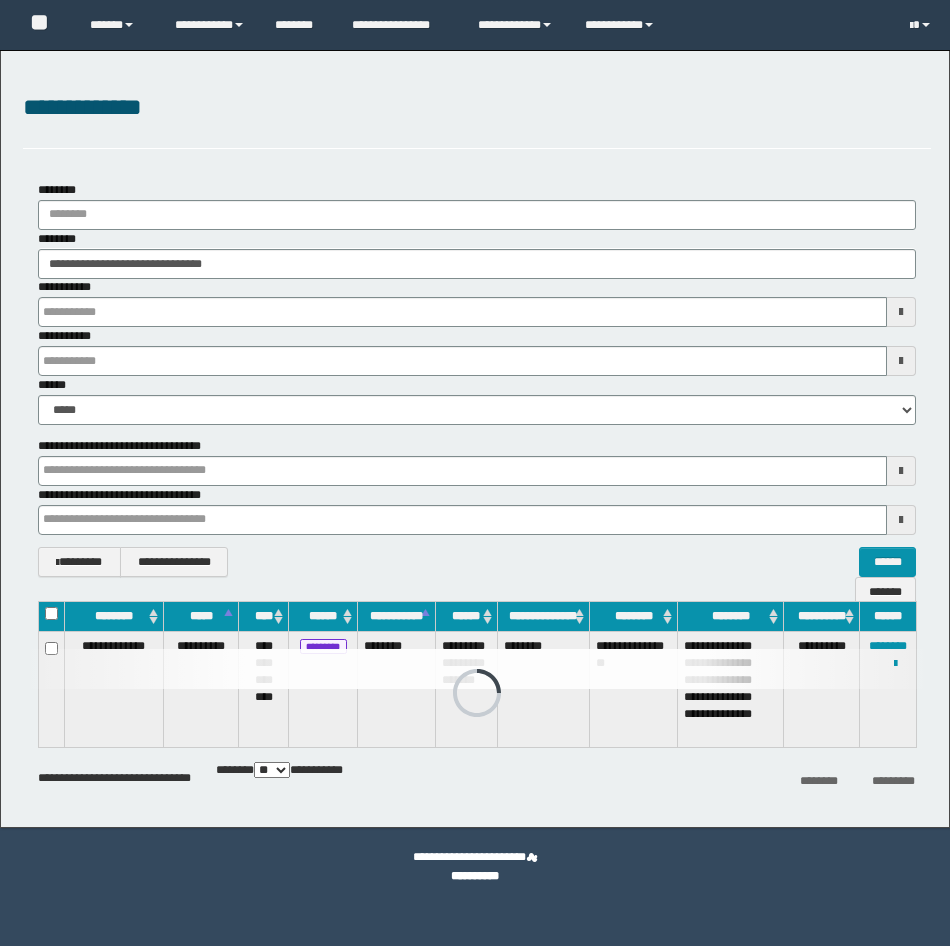 scroll, scrollTop: 0, scrollLeft: 0, axis: both 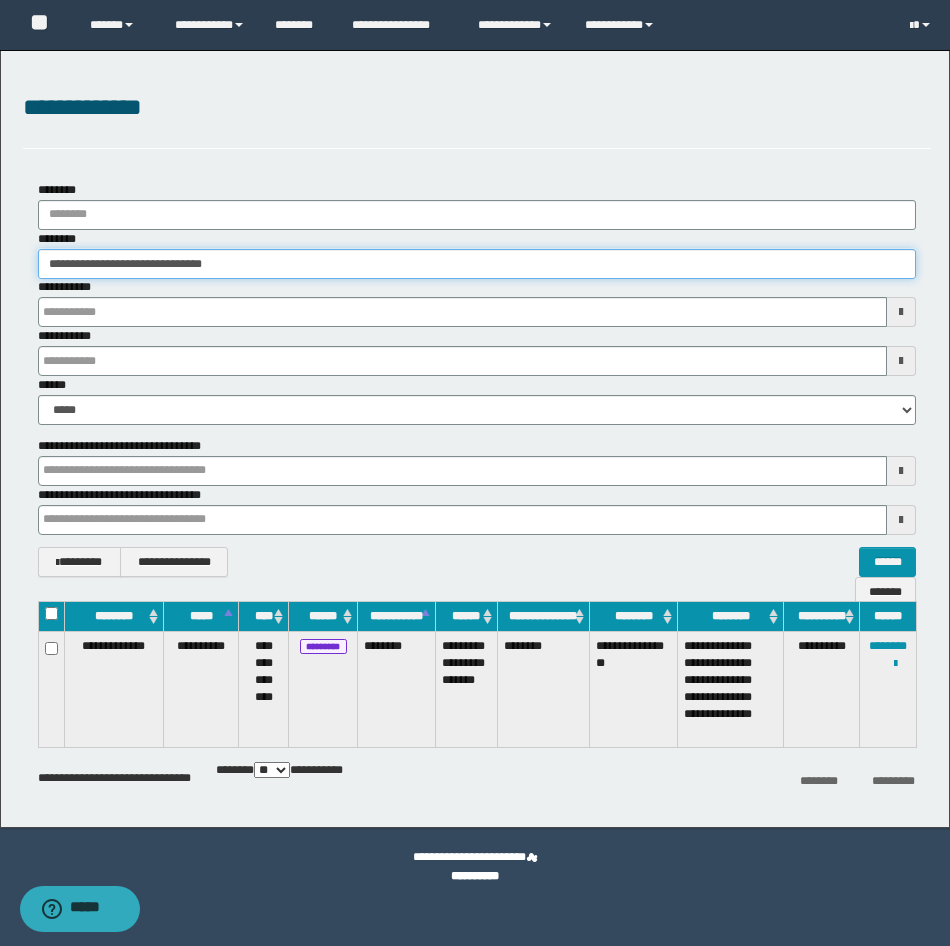 click on "**********" at bounding box center [477, 264] 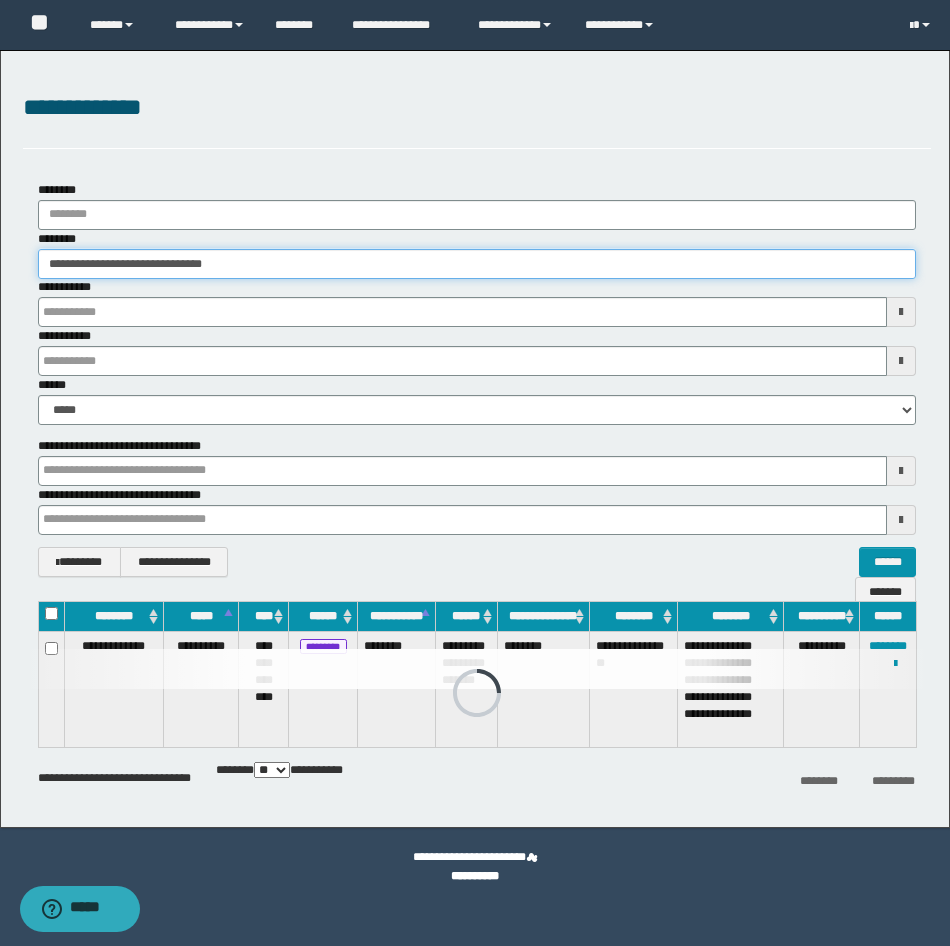 click on "**********" at bounding box center (477, 264) 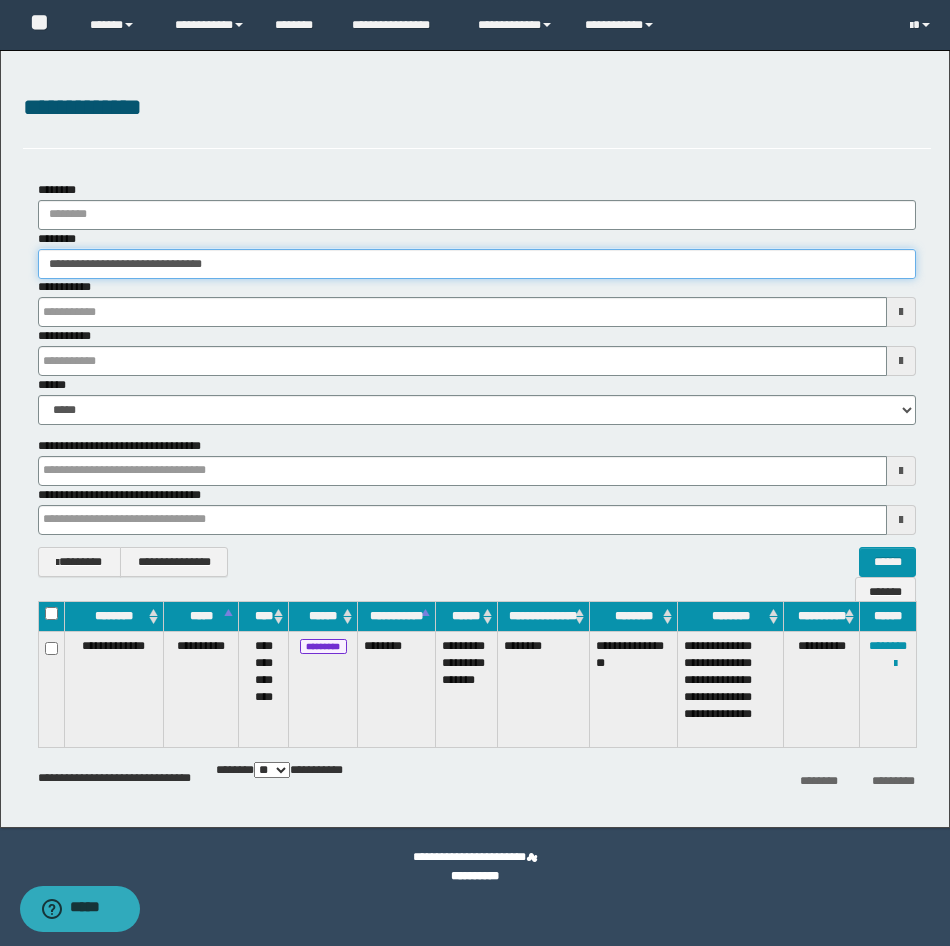 paste 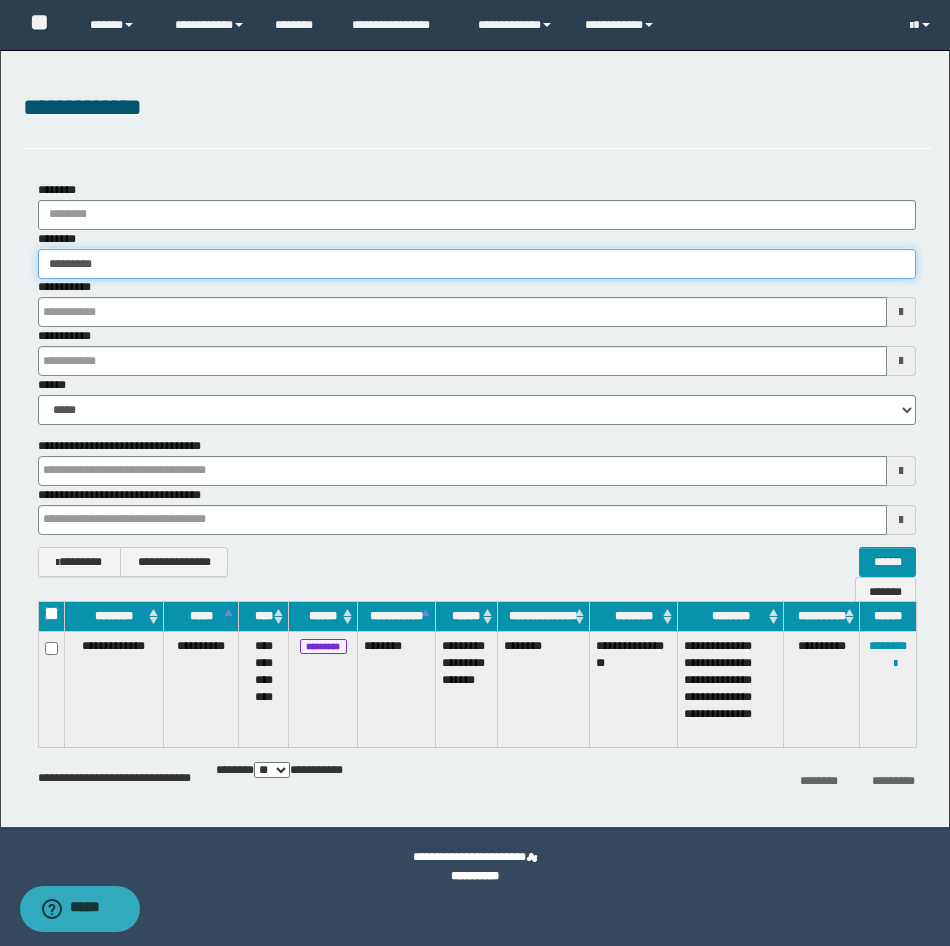 type on "********" 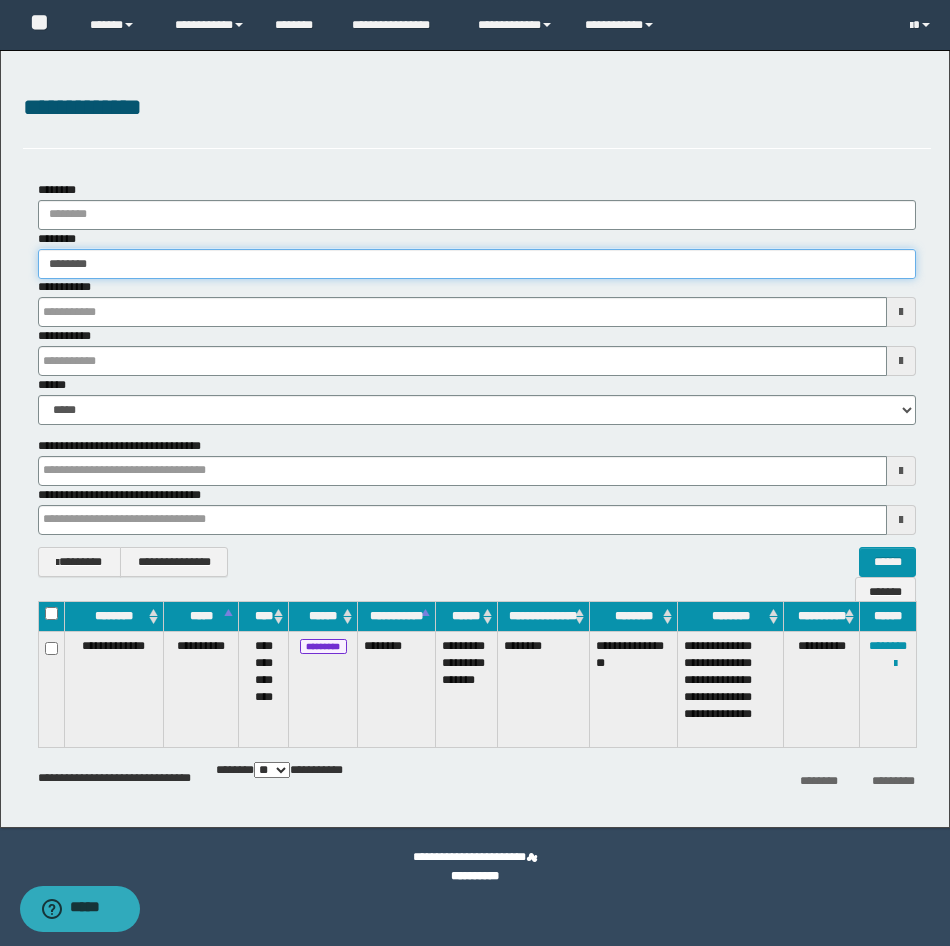 type on "********" 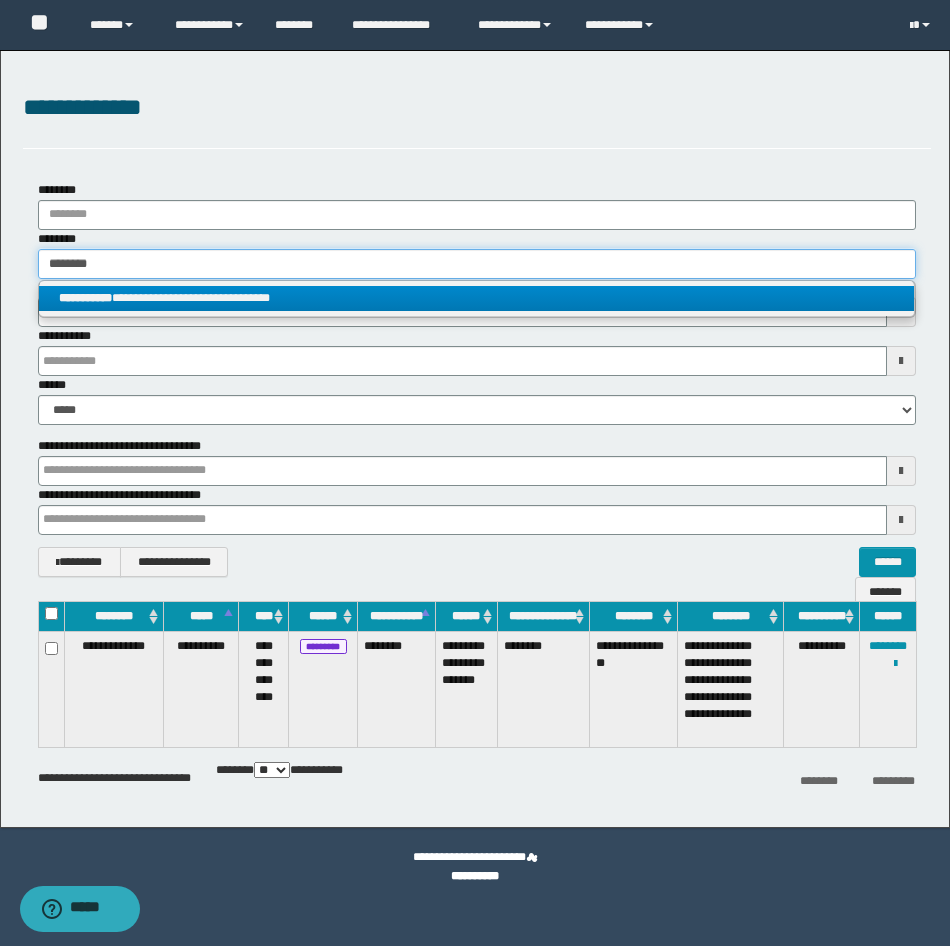 type on "********" 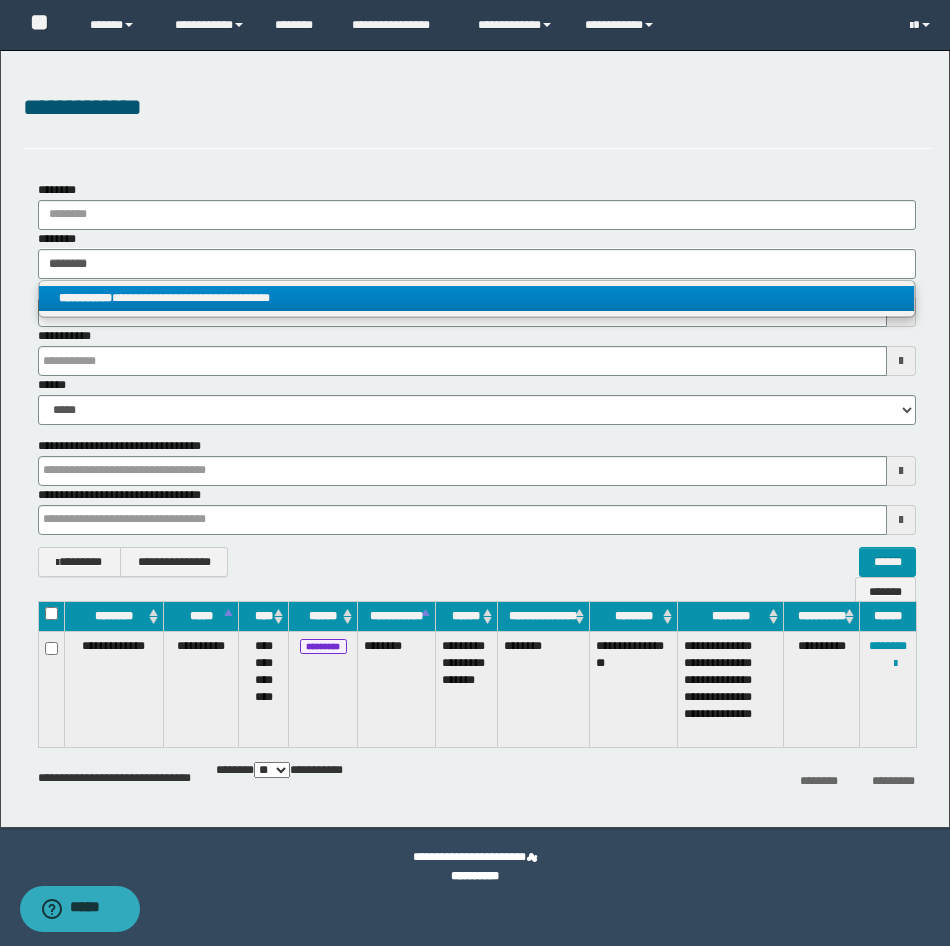 click on "**********" at bounding box center [476, 298] 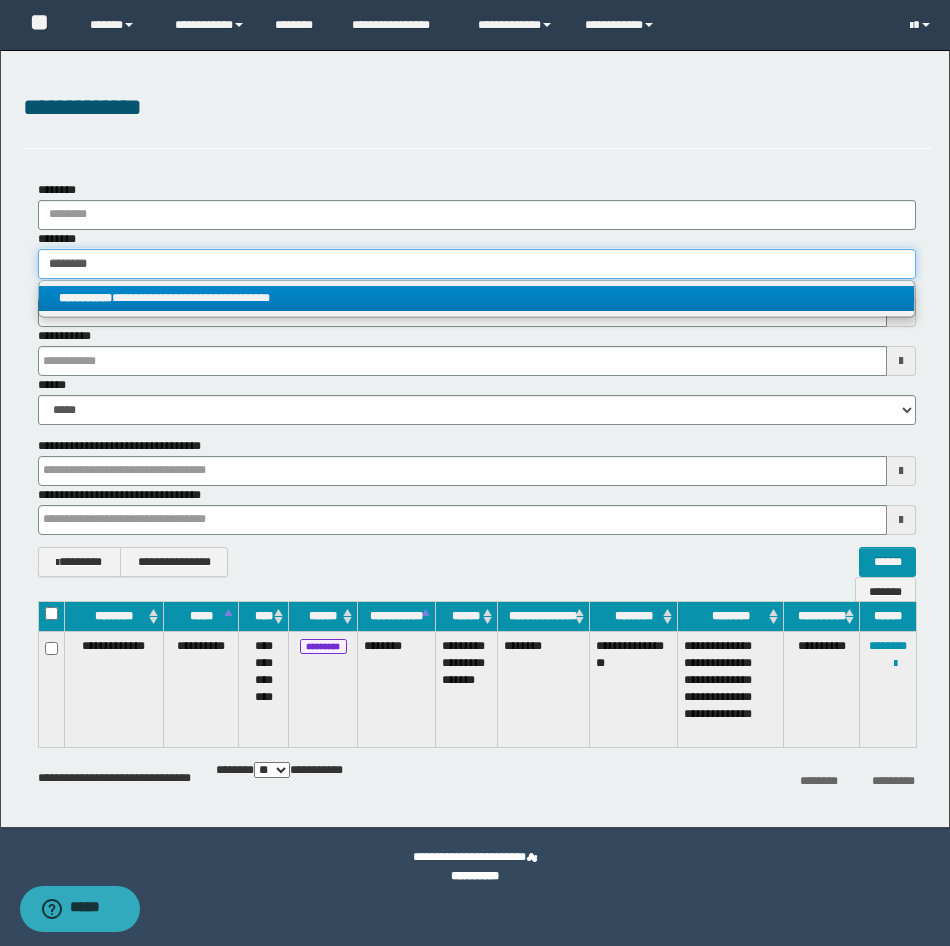 type 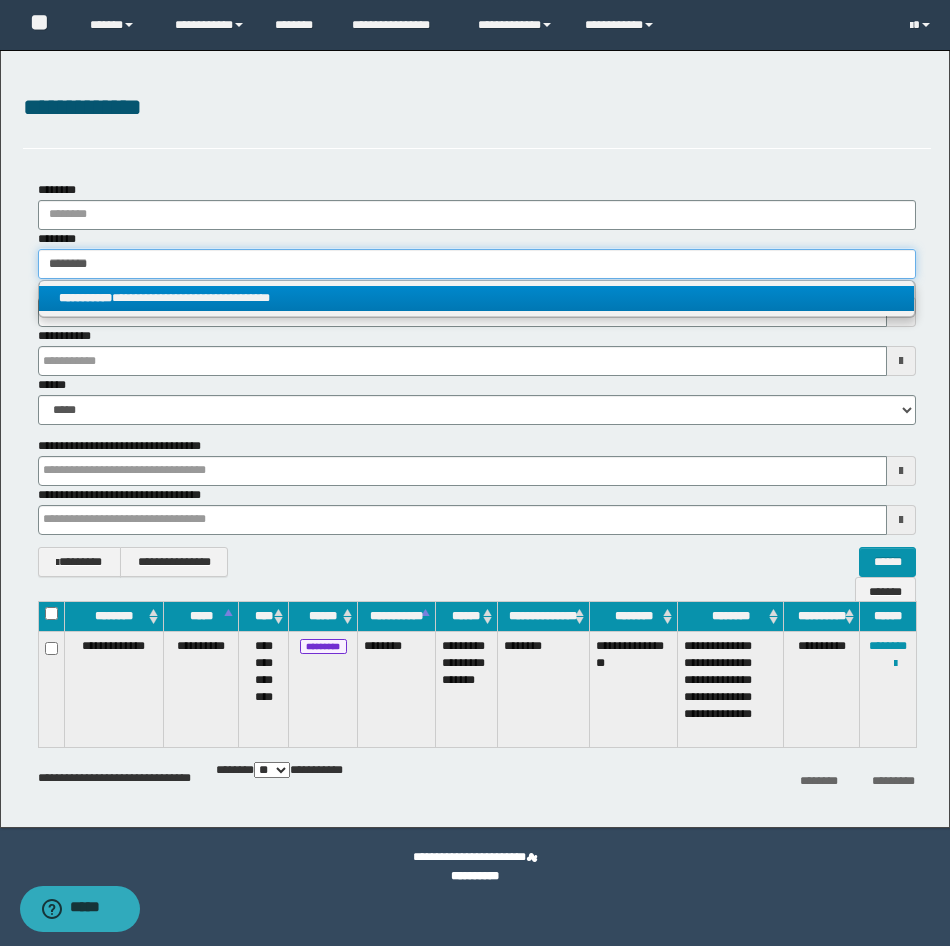 type on "**********" 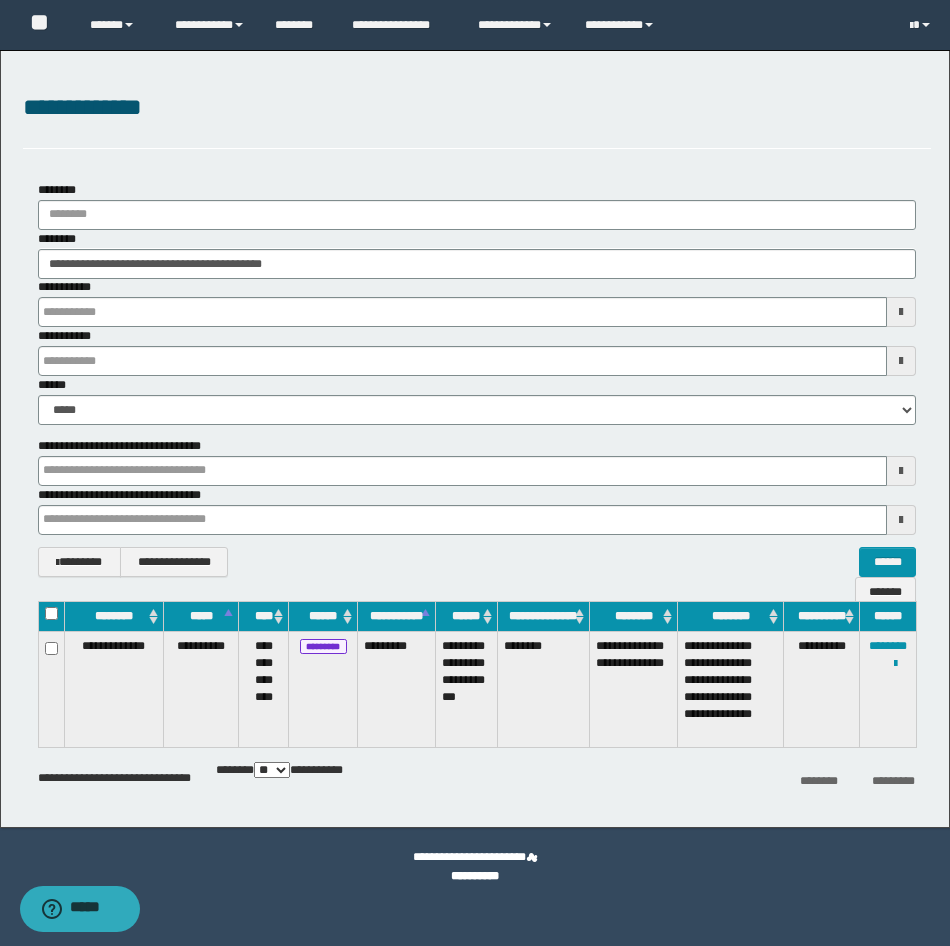 click on "**********" at bounding box center [887, 689] 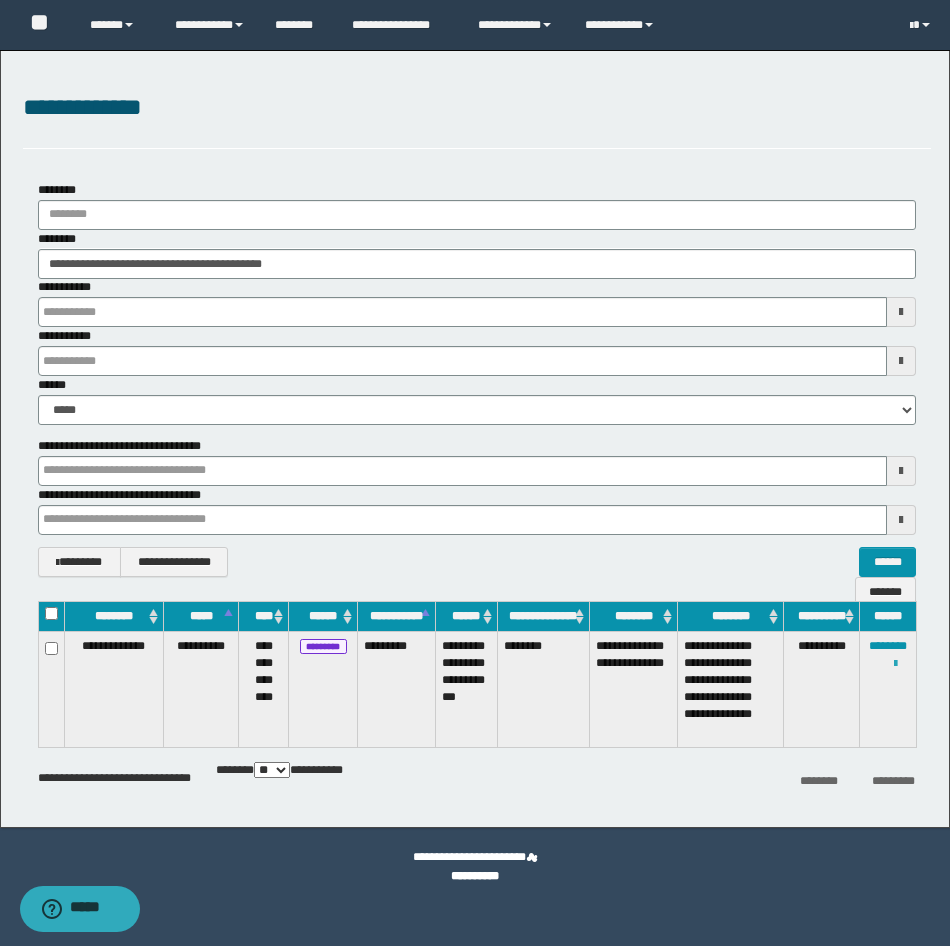 click at bounding box center [895, 664] 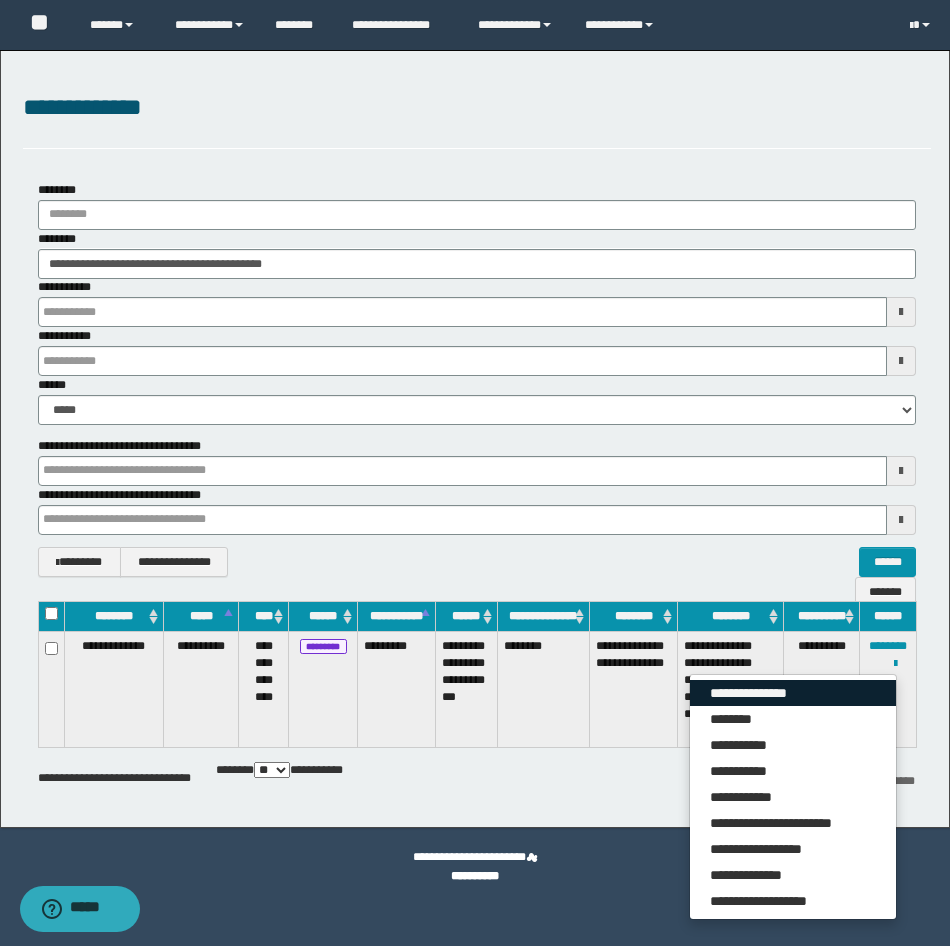 click on "**********" at bounding box center (793, 693) 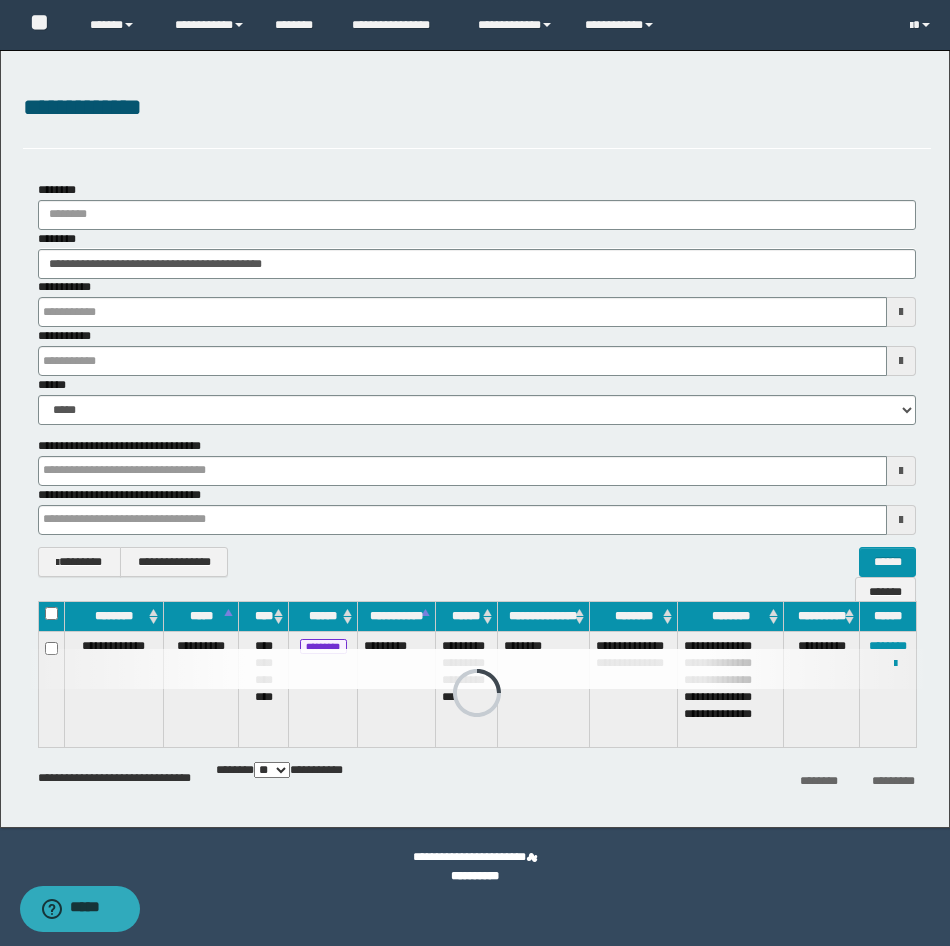 click on "**********" at bounding box center (477, 302) 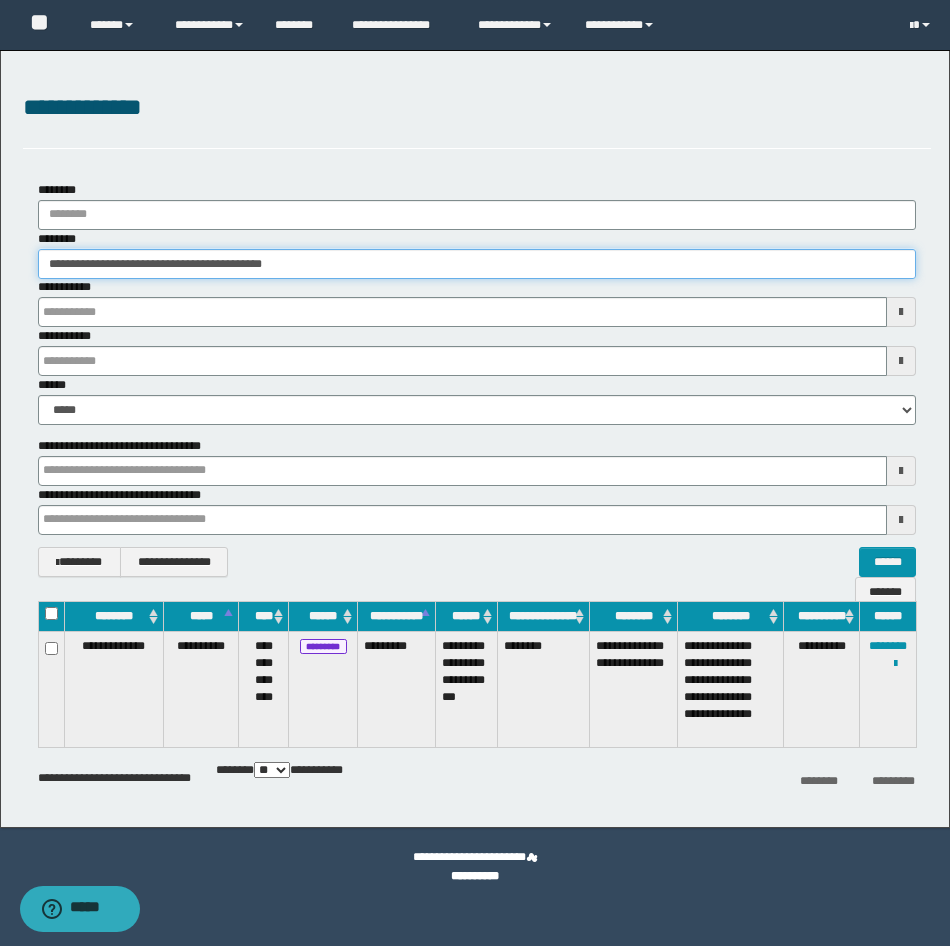 click on "**********" at bounding box center [477, 264] 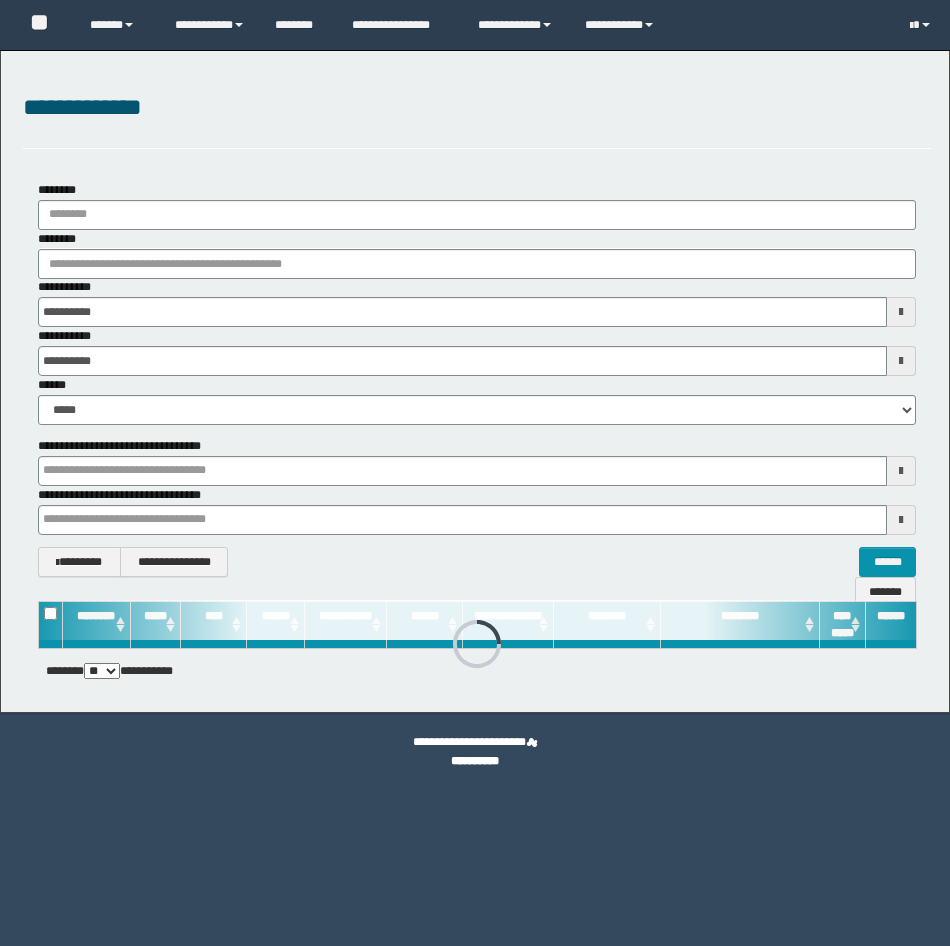 scroll, scrollTop: 0, scrollLeft: 0, axis: both 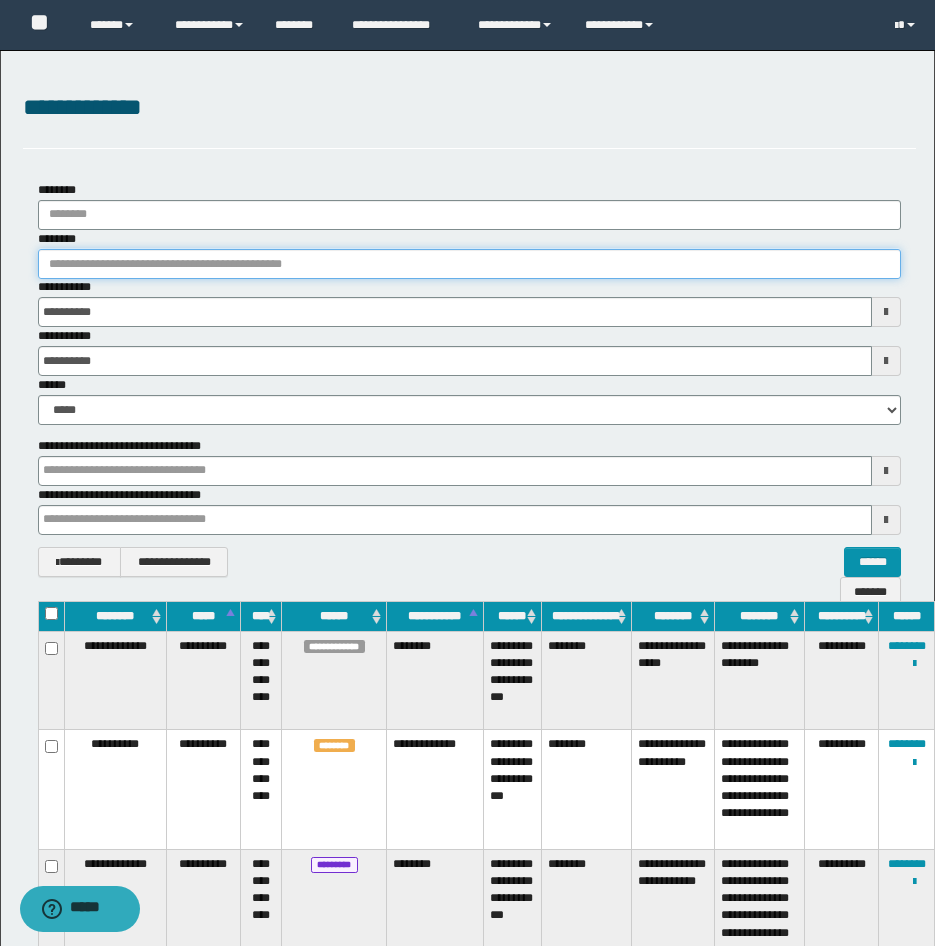 click on "********" at bounding box center (469, 264) 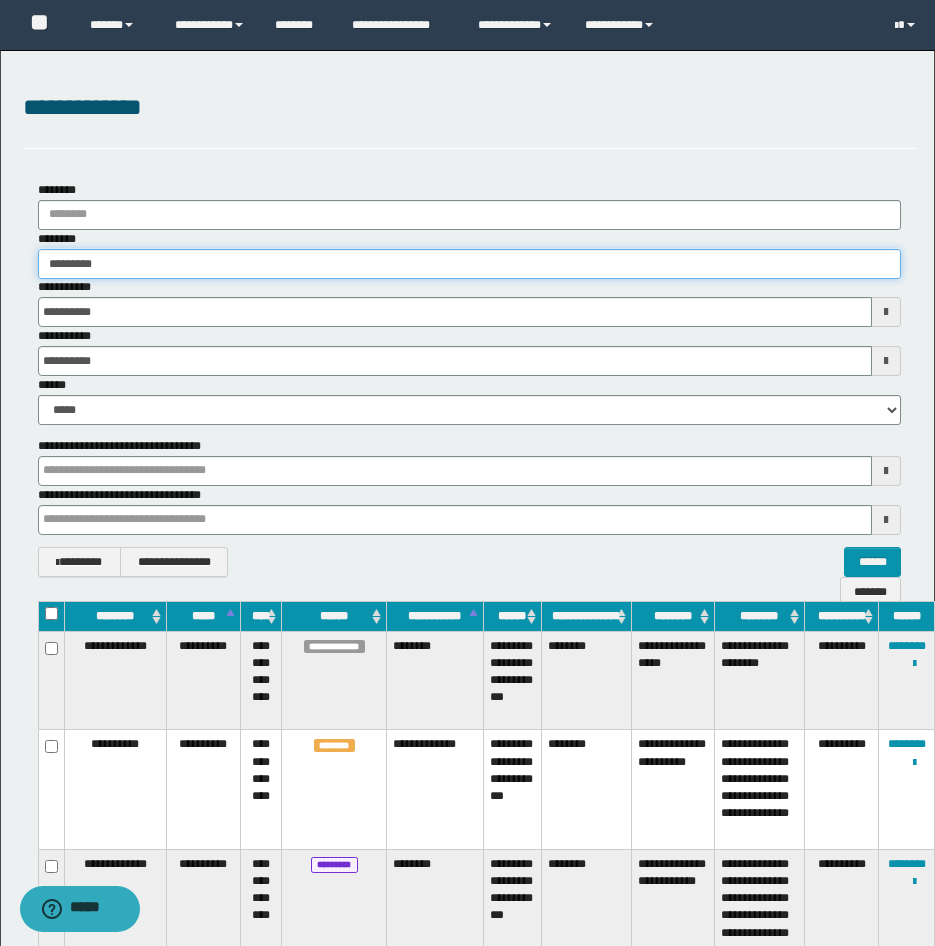 type on "********" 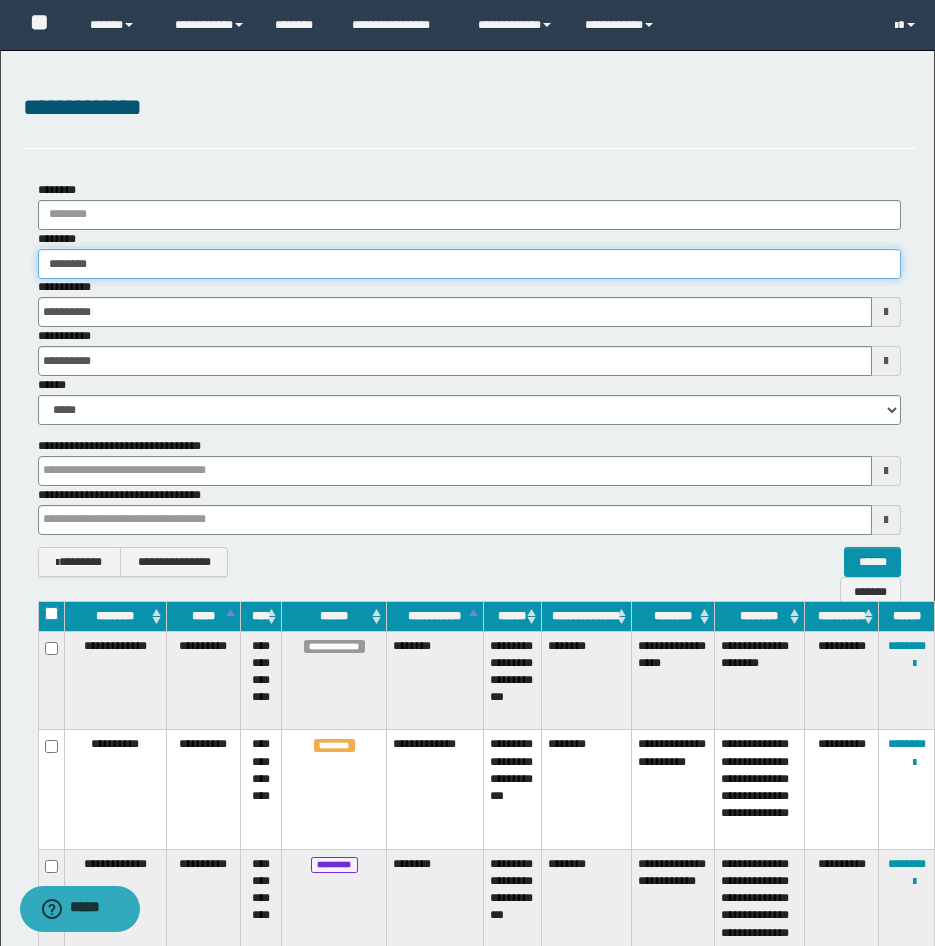 type on "********" 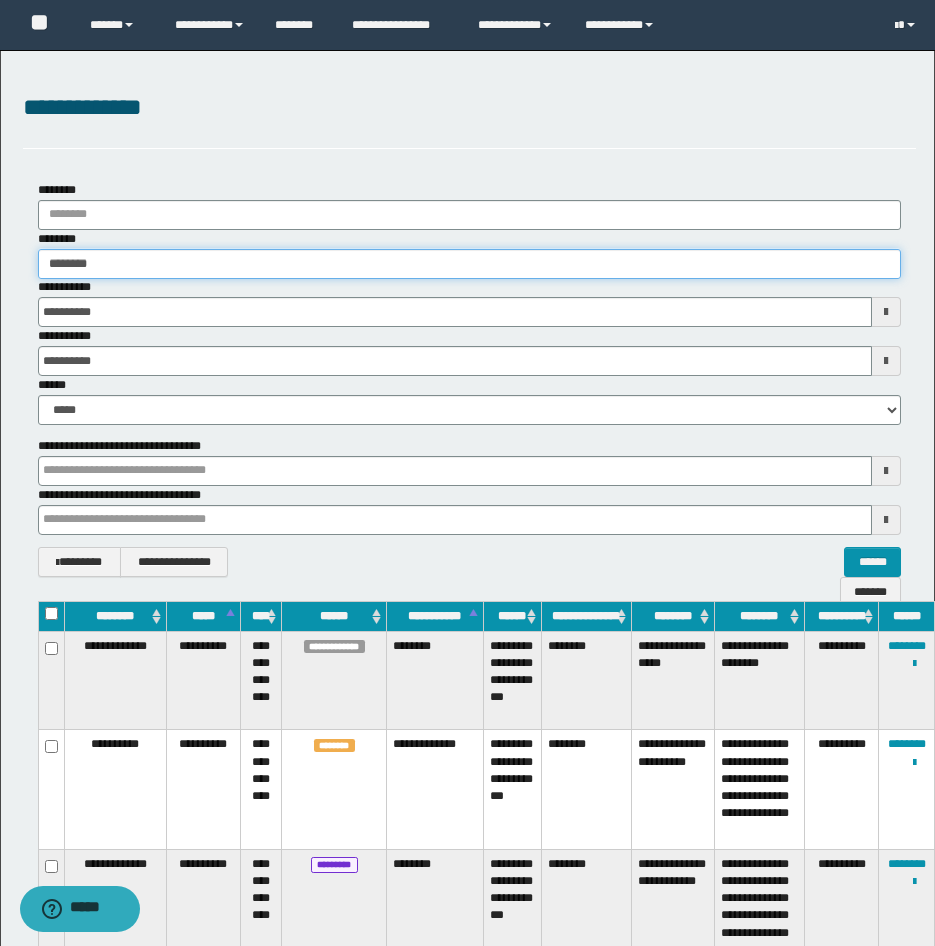 type on "********" 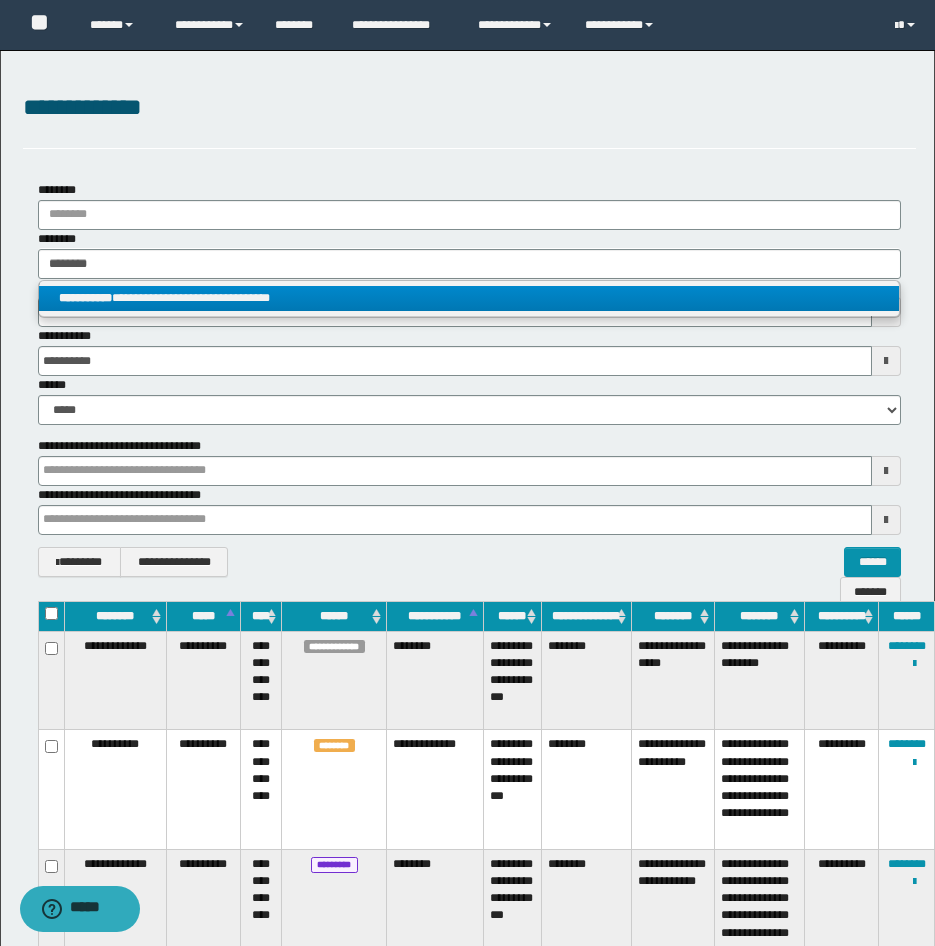 click on "**********" at bounding box center [469, 298] 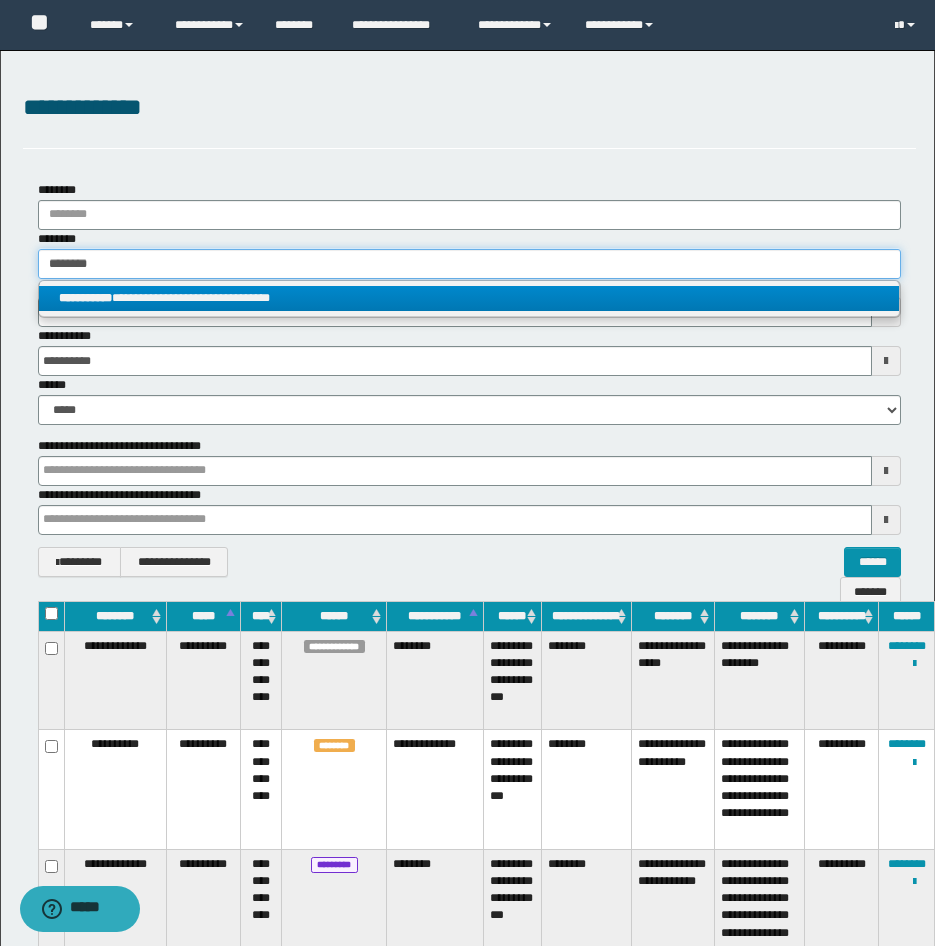 type 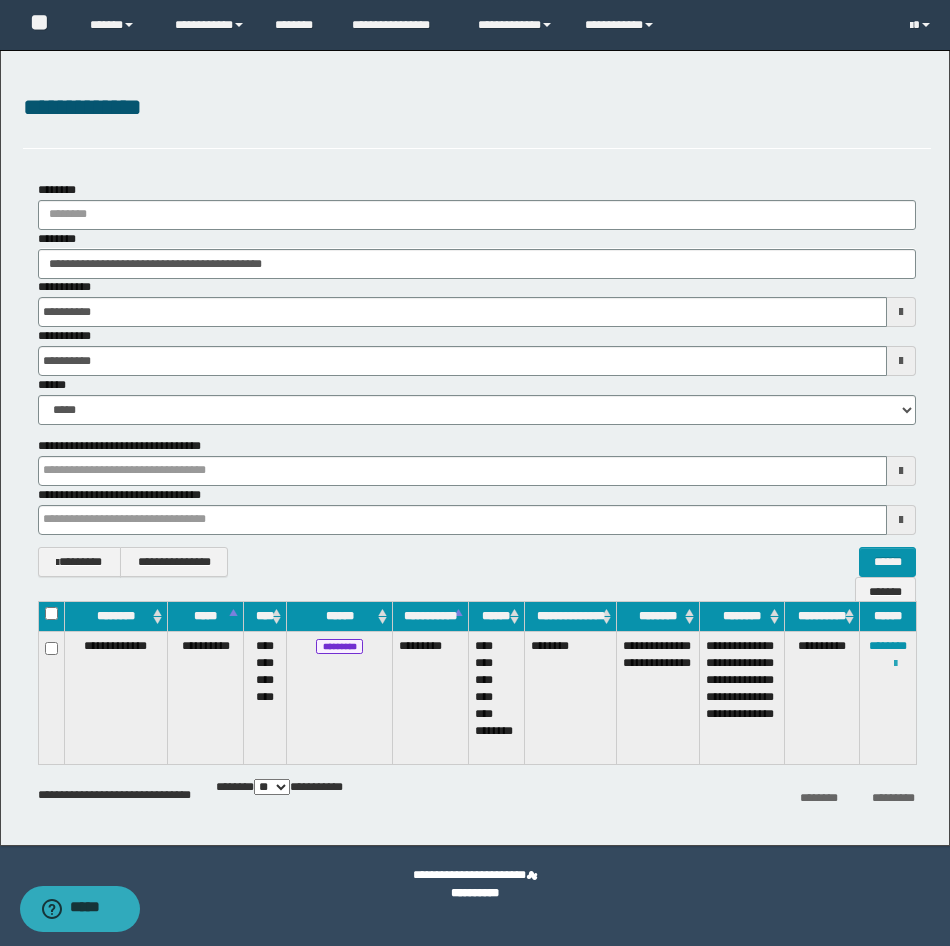 click at bounding box center (895, 664) 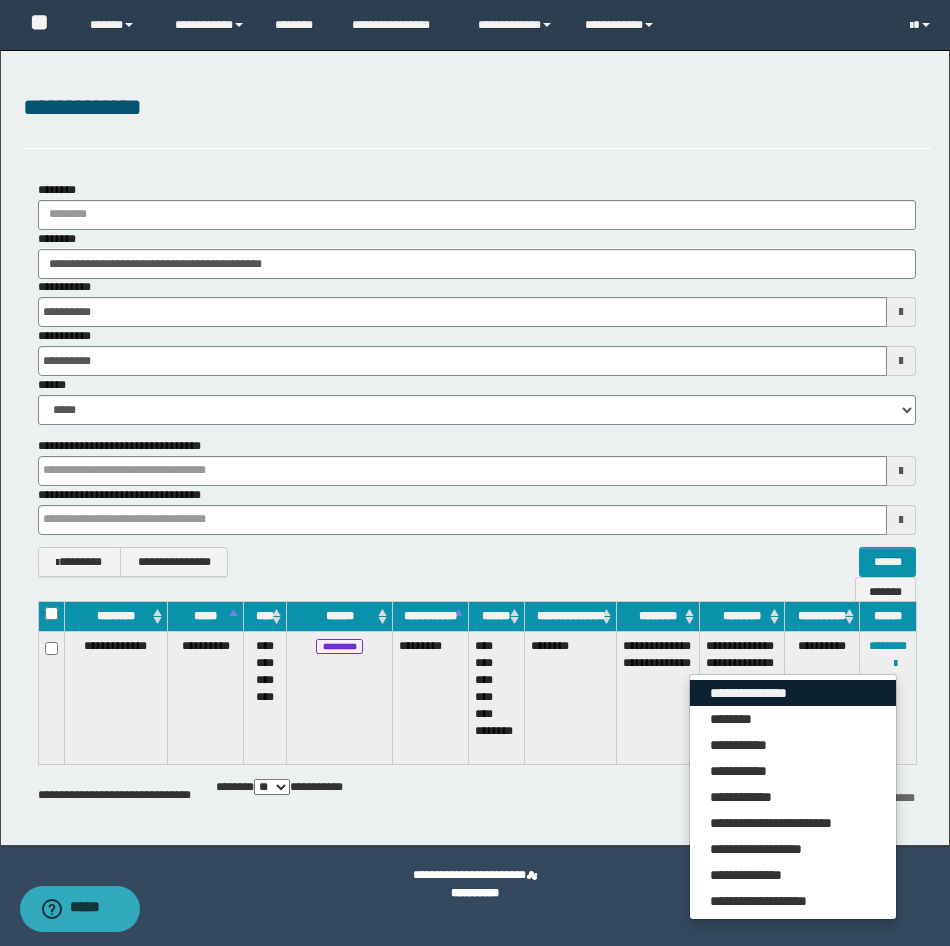 click on "**********" at bounding box center (793, 693) 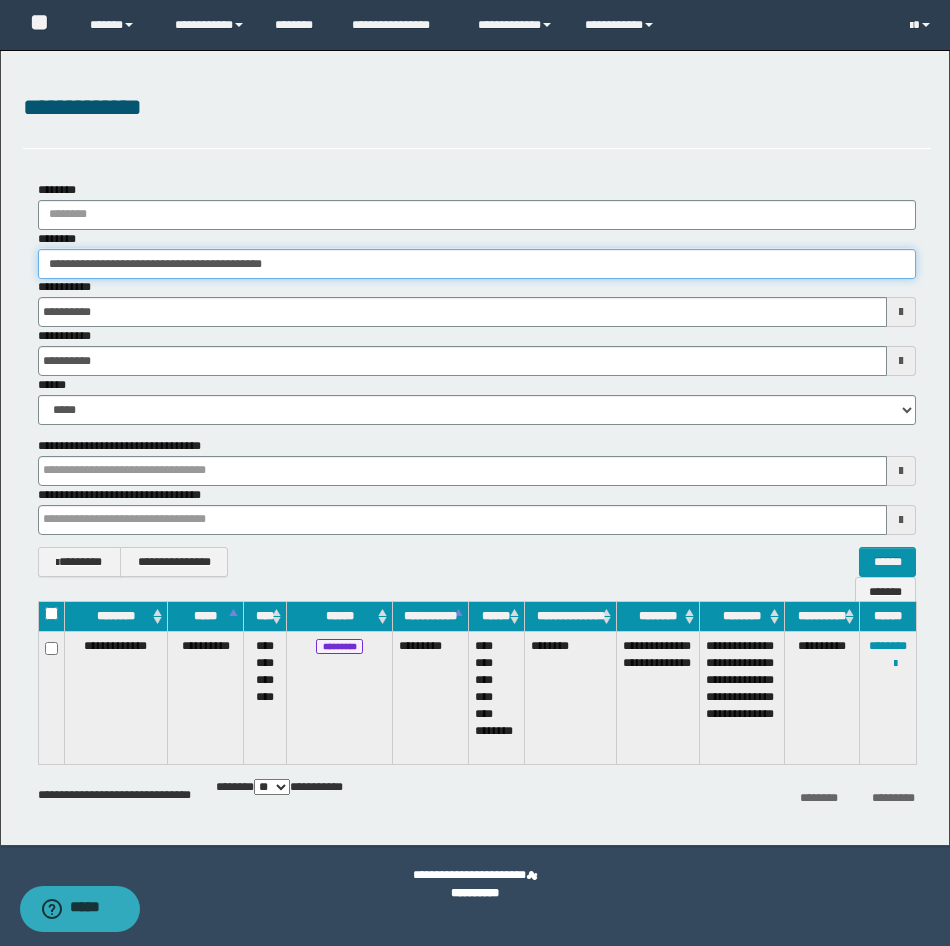 drag, startPoint x: 361, startPoint y: 271, endPoint x: -5, endPoint y: 274, distance: 366.0123 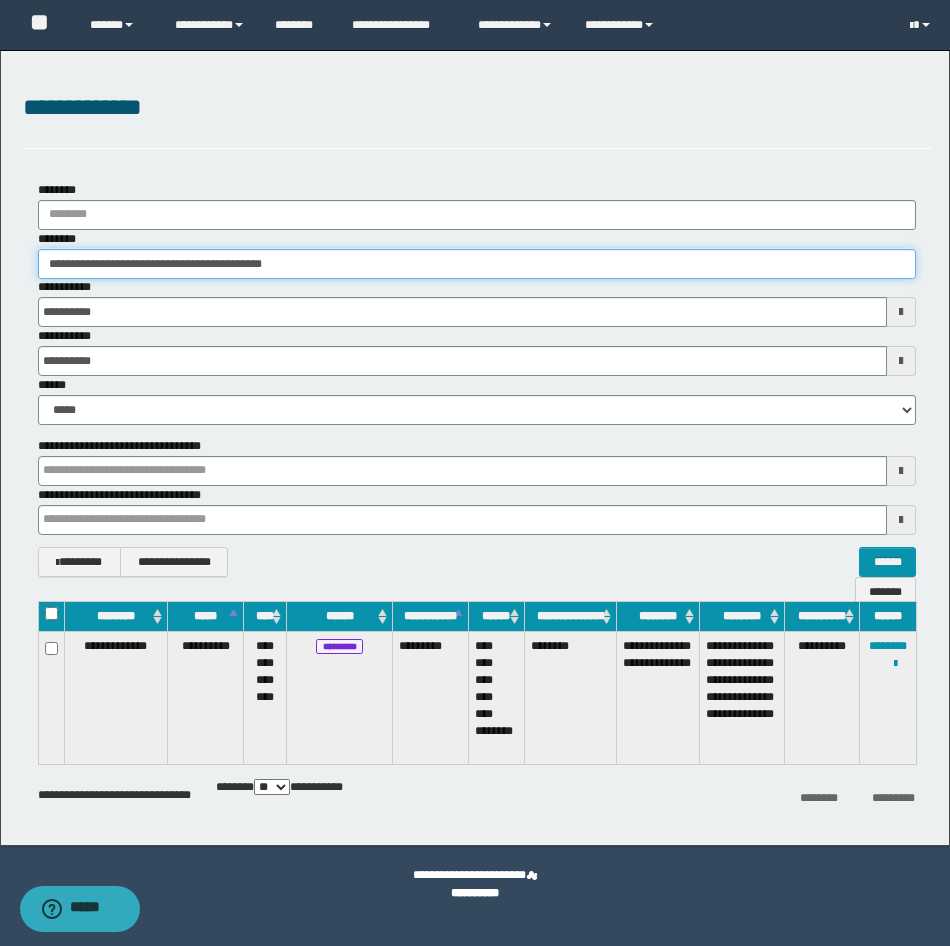 click on "**********" at bounding box center (475, 473) 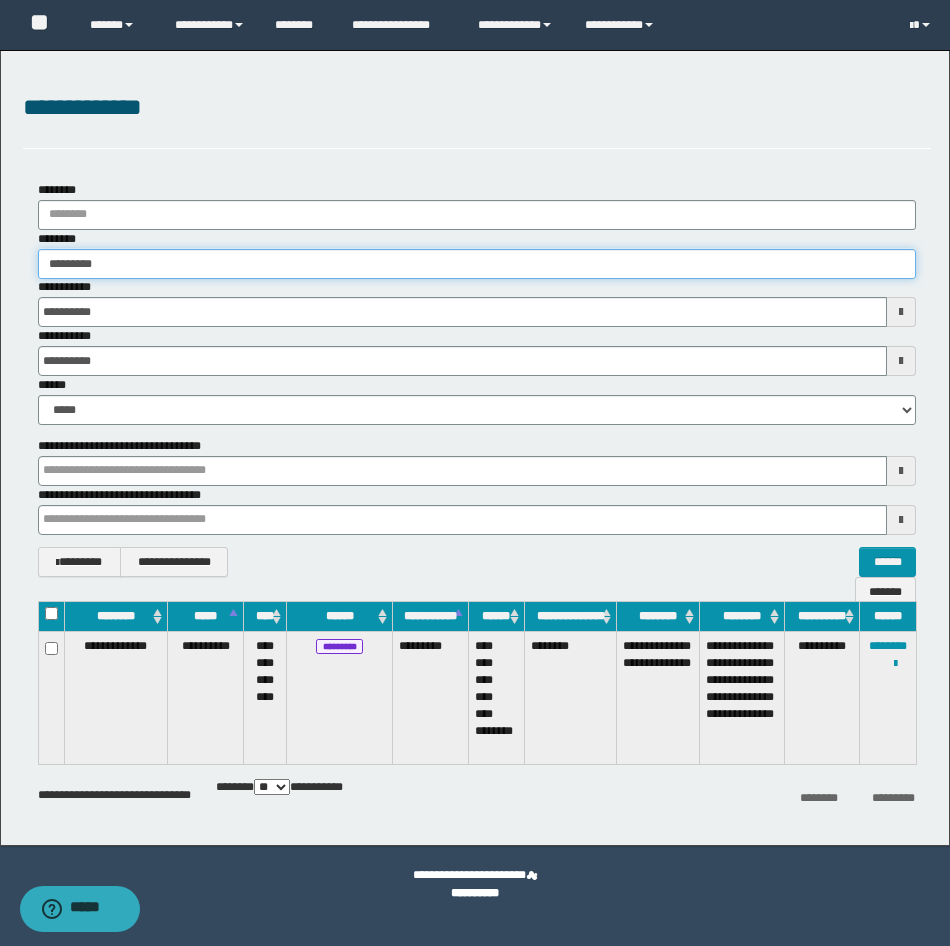 type on "********" 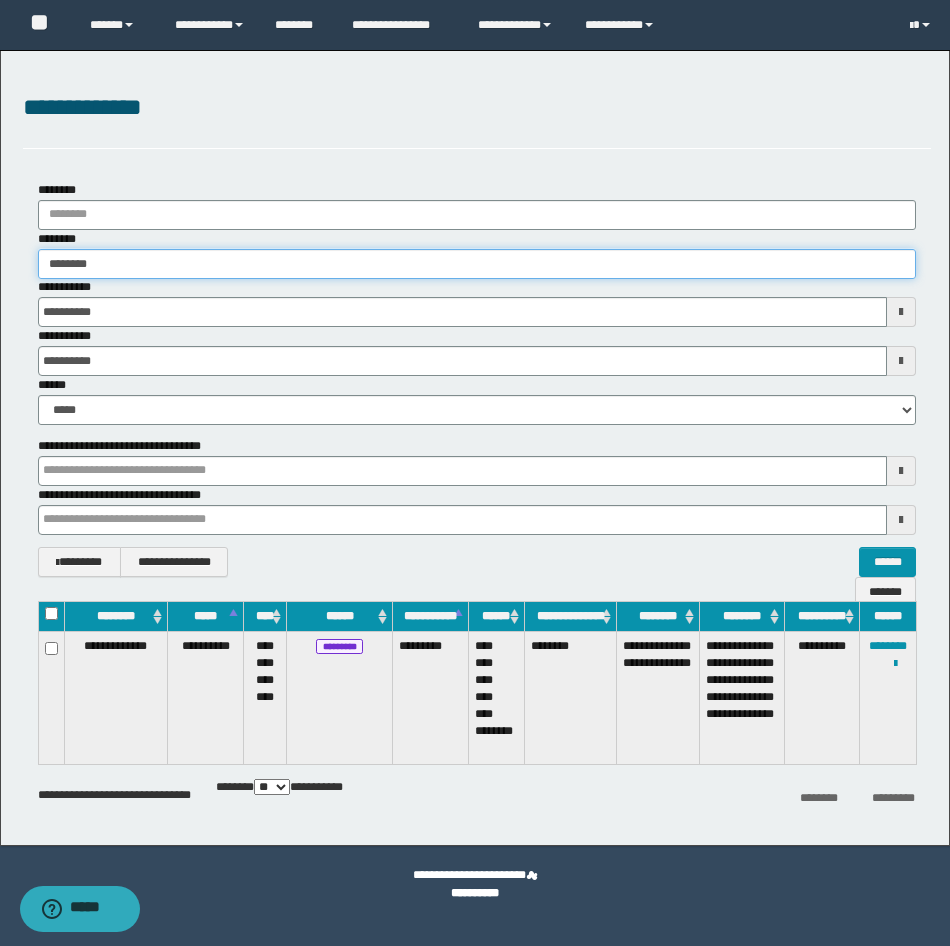 type on "********" 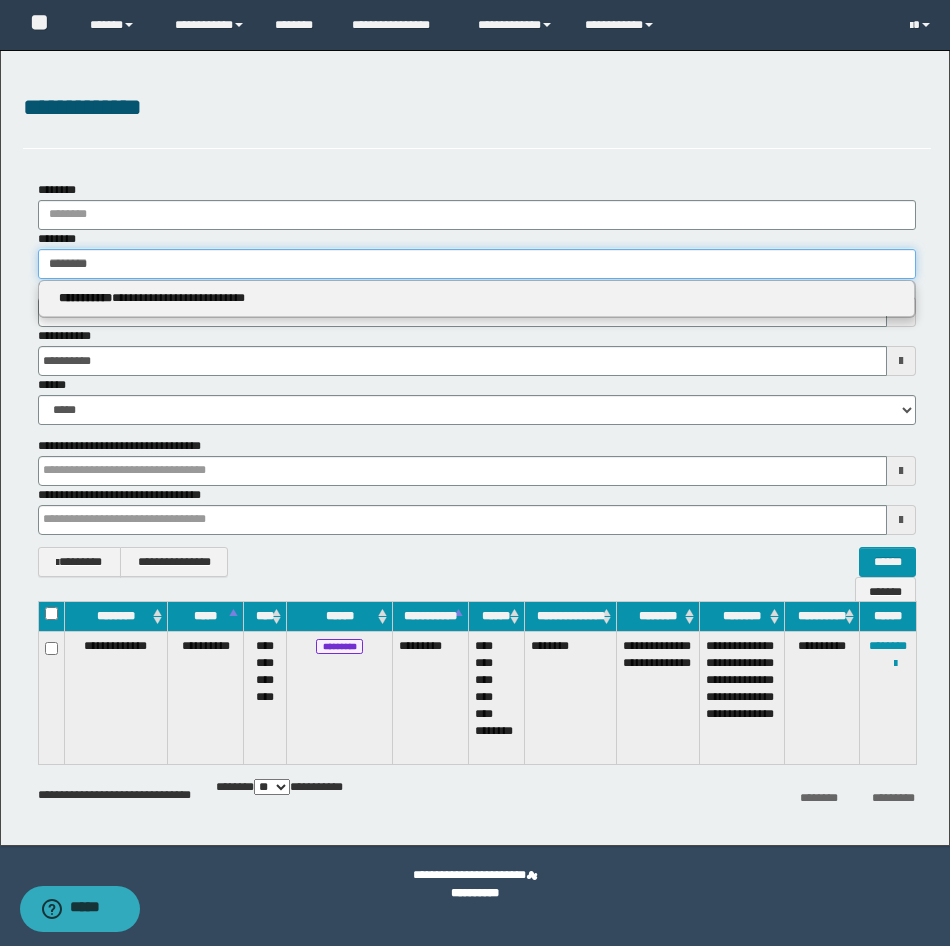 type on "********" 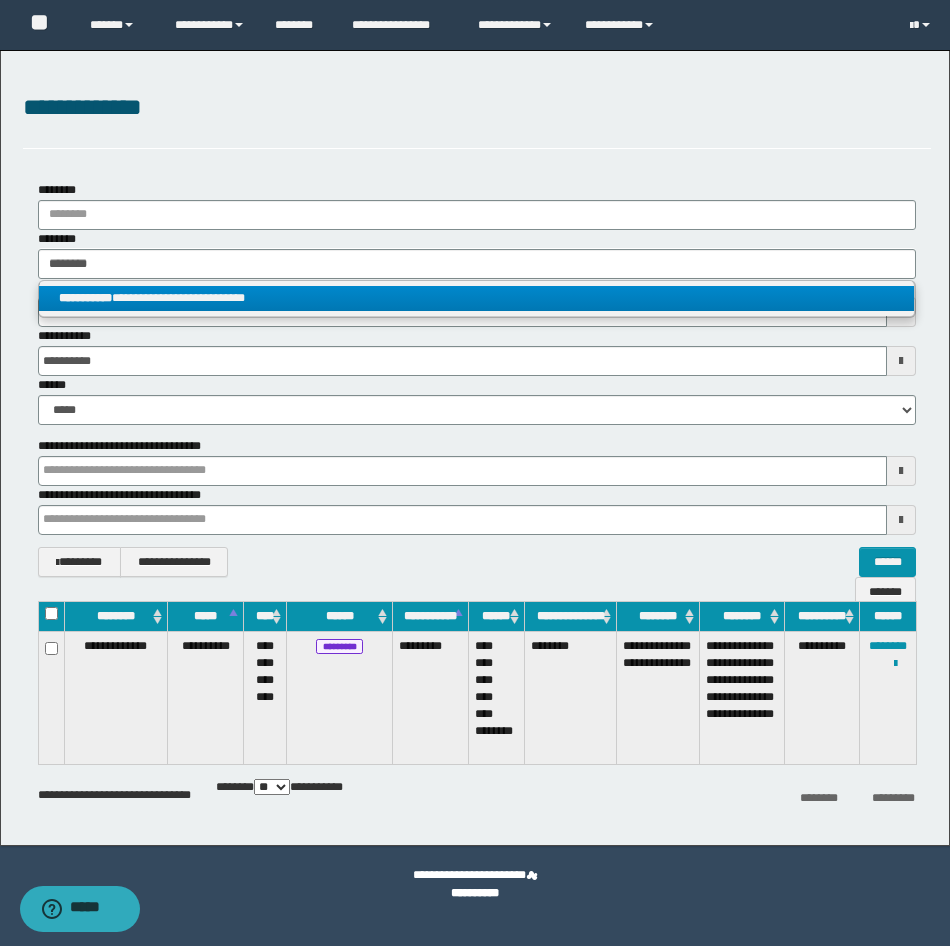 click on "**********" at bounding box center (476, 298) 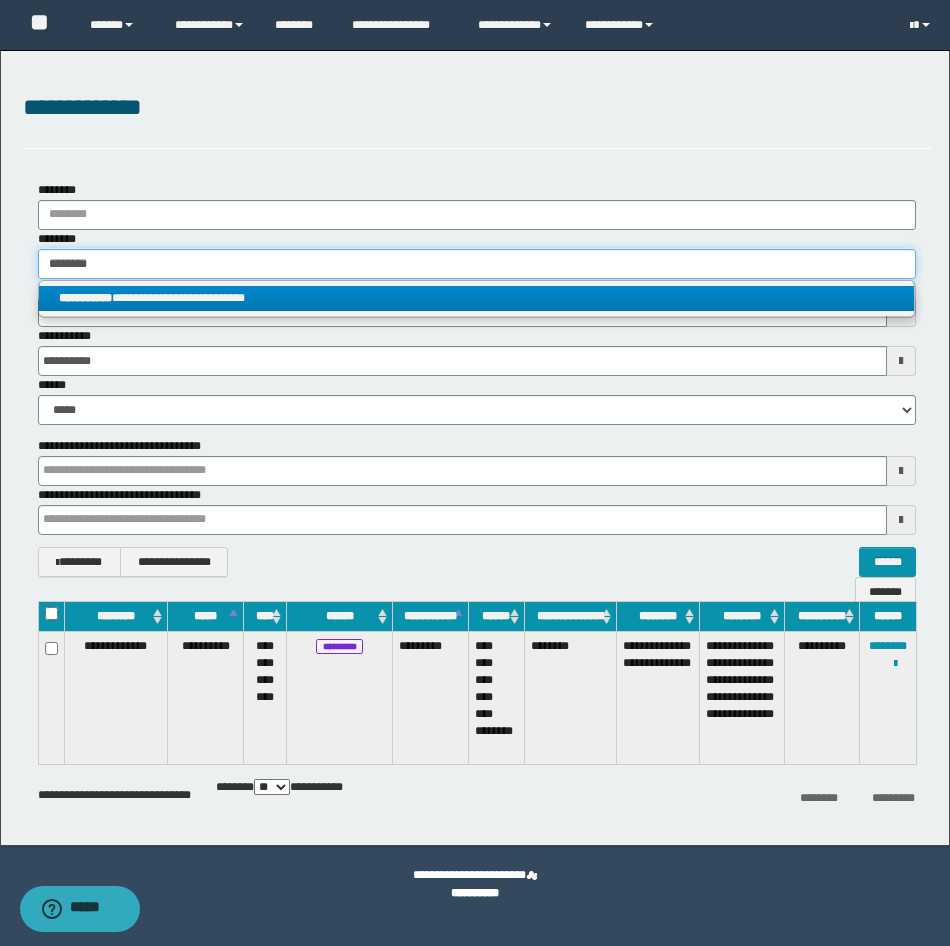 type 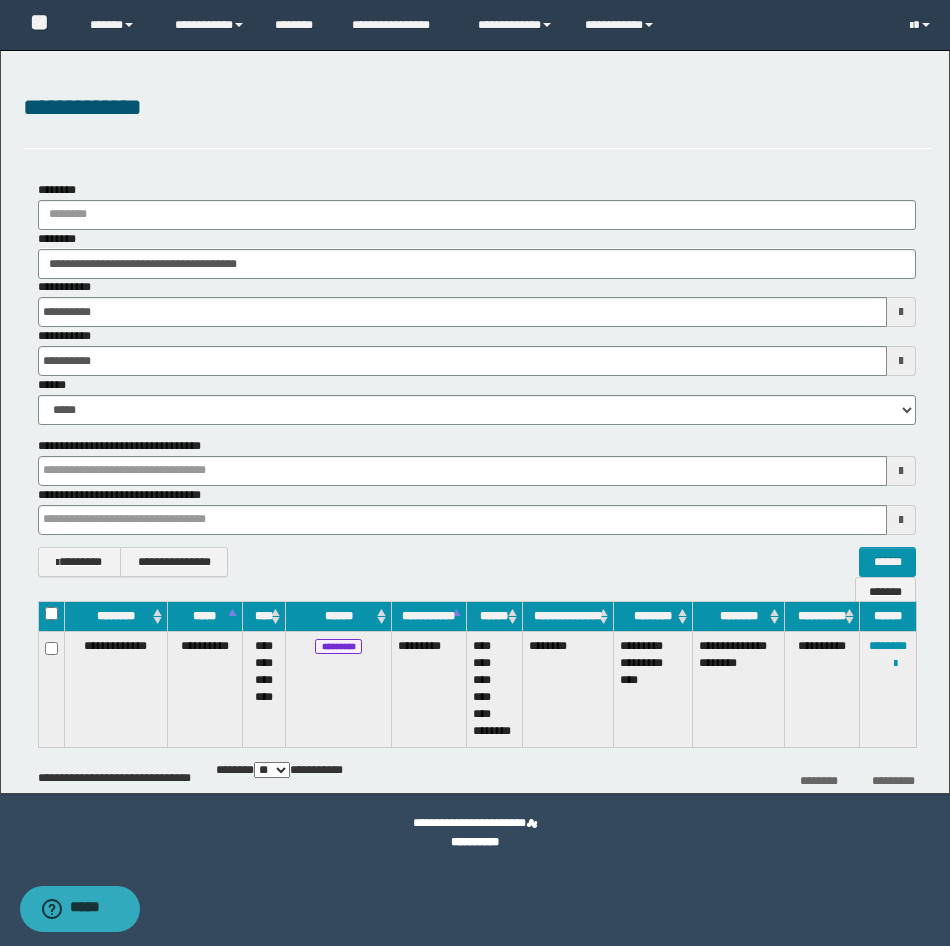 click on "**********" at bounding box center [888, 689] 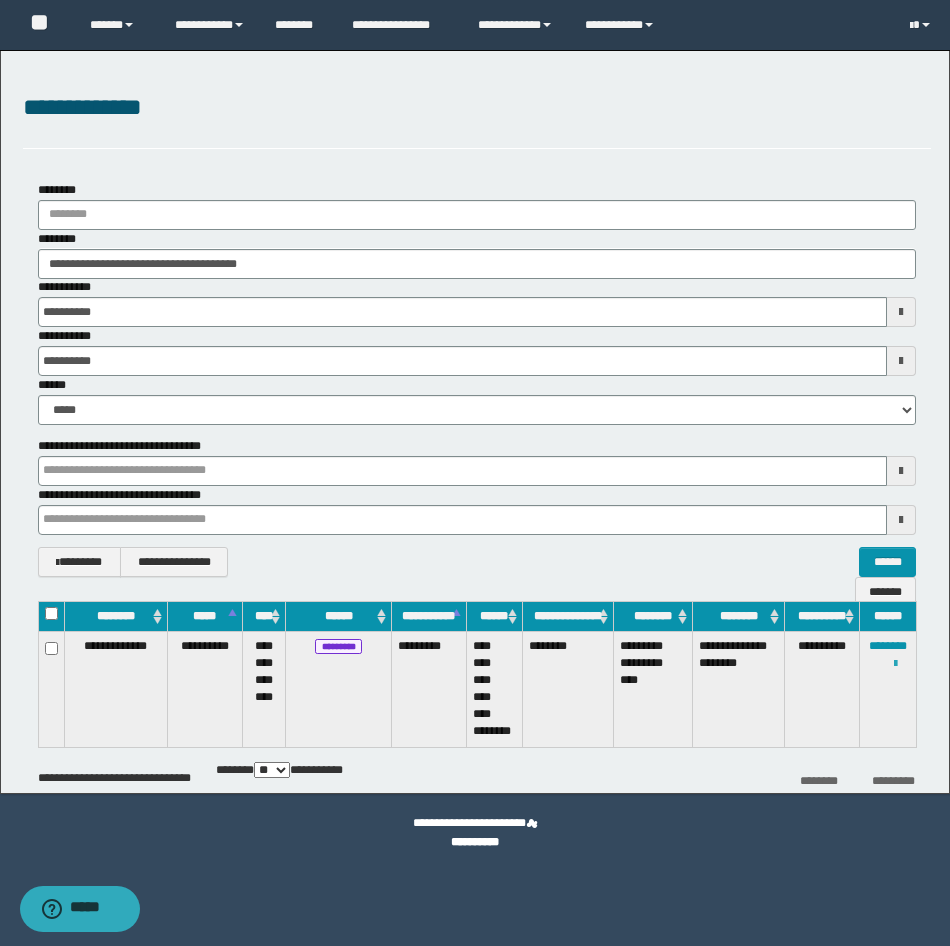 click at bounding box center (895, 664) 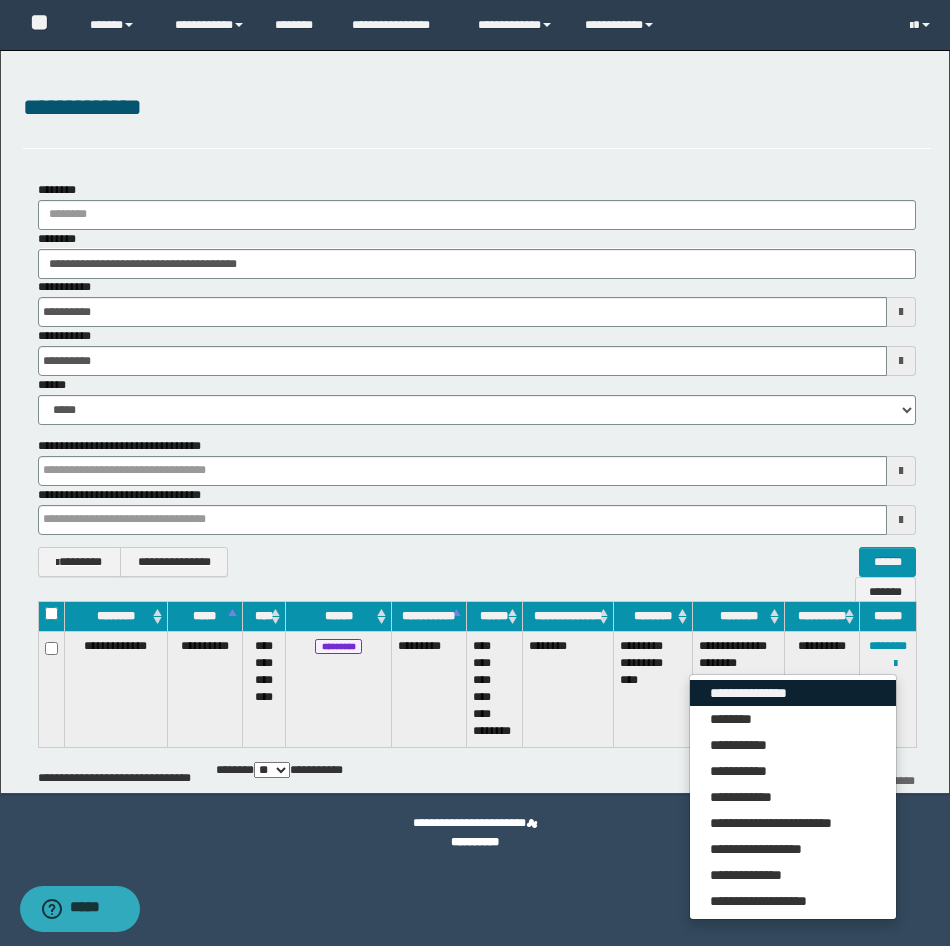 click on "**********" at bounding box center [793, 693] 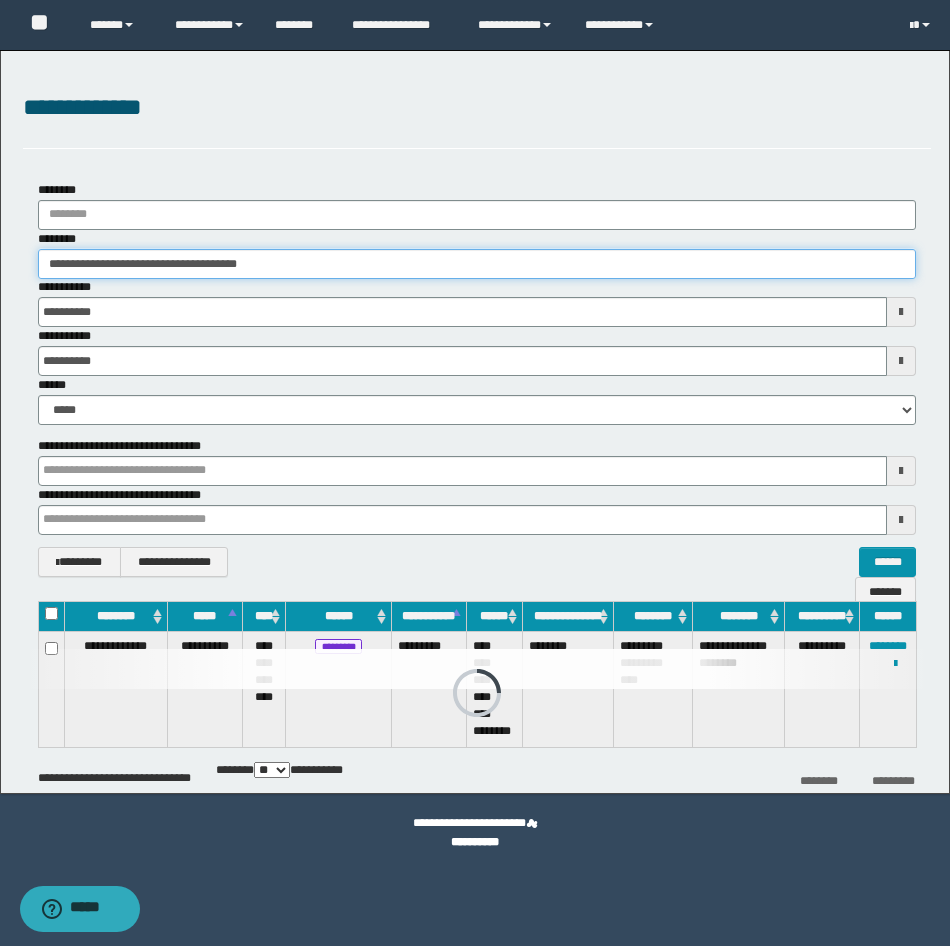 drag, startPoint x: 351, startPoint y: 270, endPoint x: -5, endPoint y: 269, distance: 356.0014 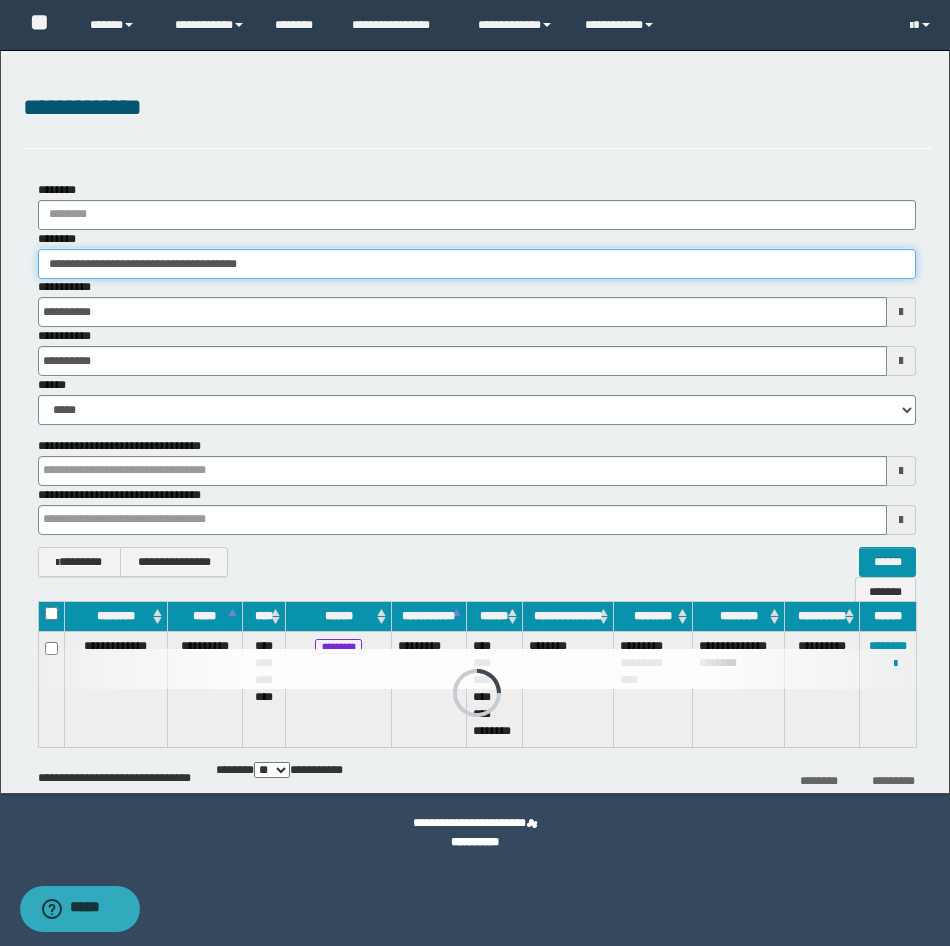 click on "**********" at bounding box center (475, 473) 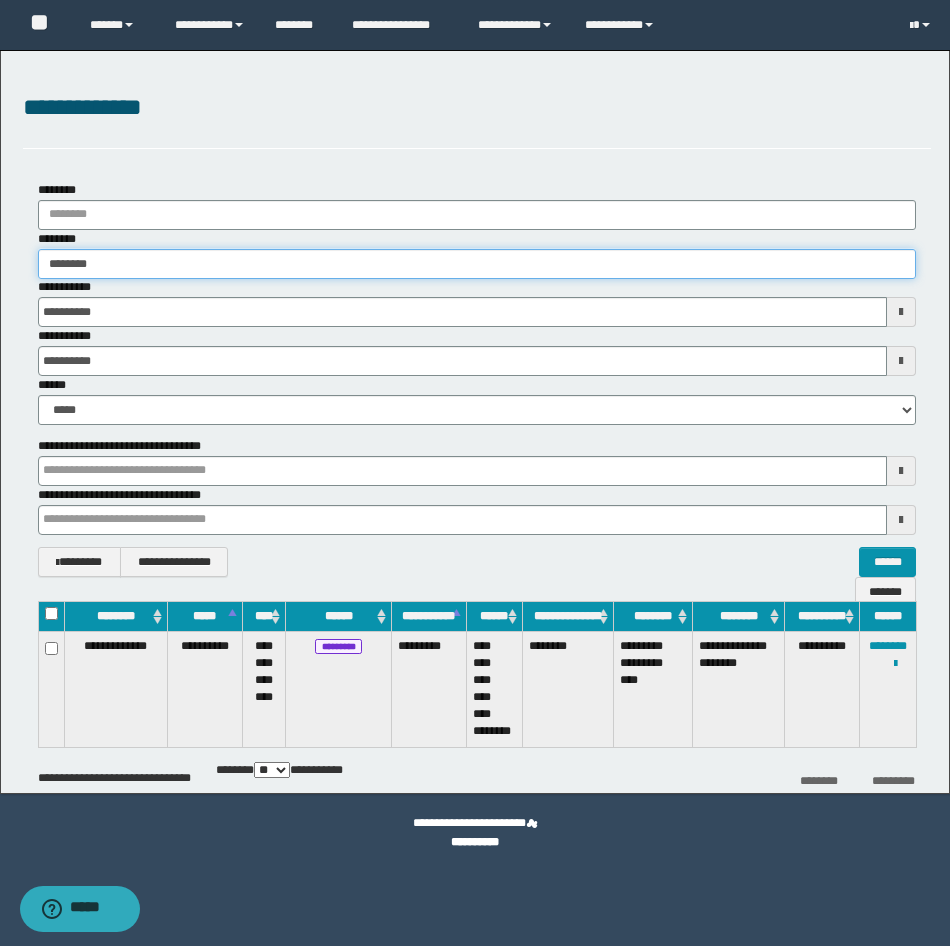 type on "********" 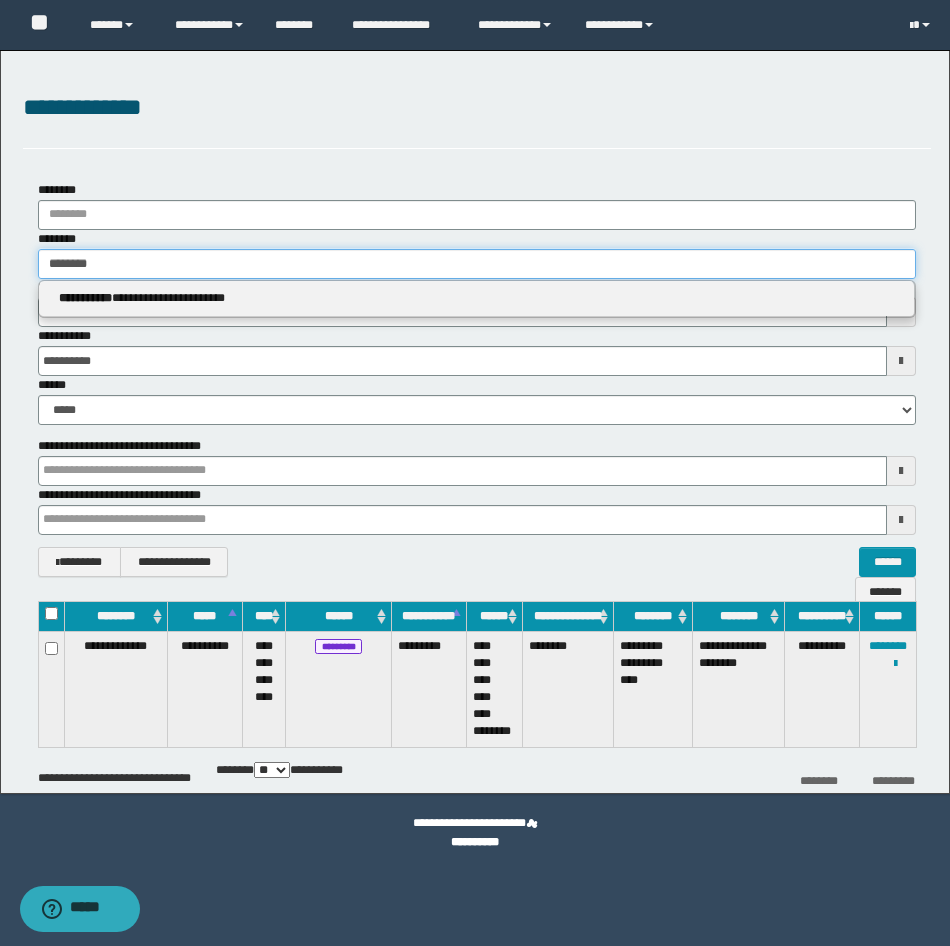 type on "********" 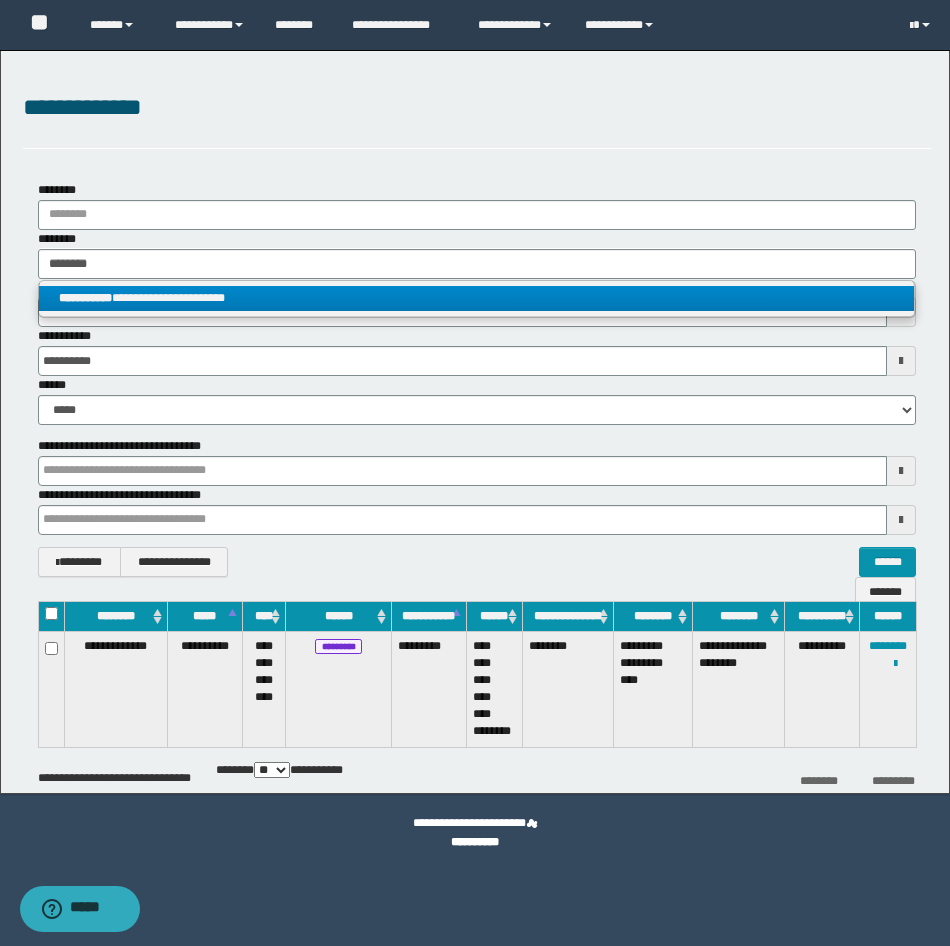click on "**********" at bounding box center (476, 298) 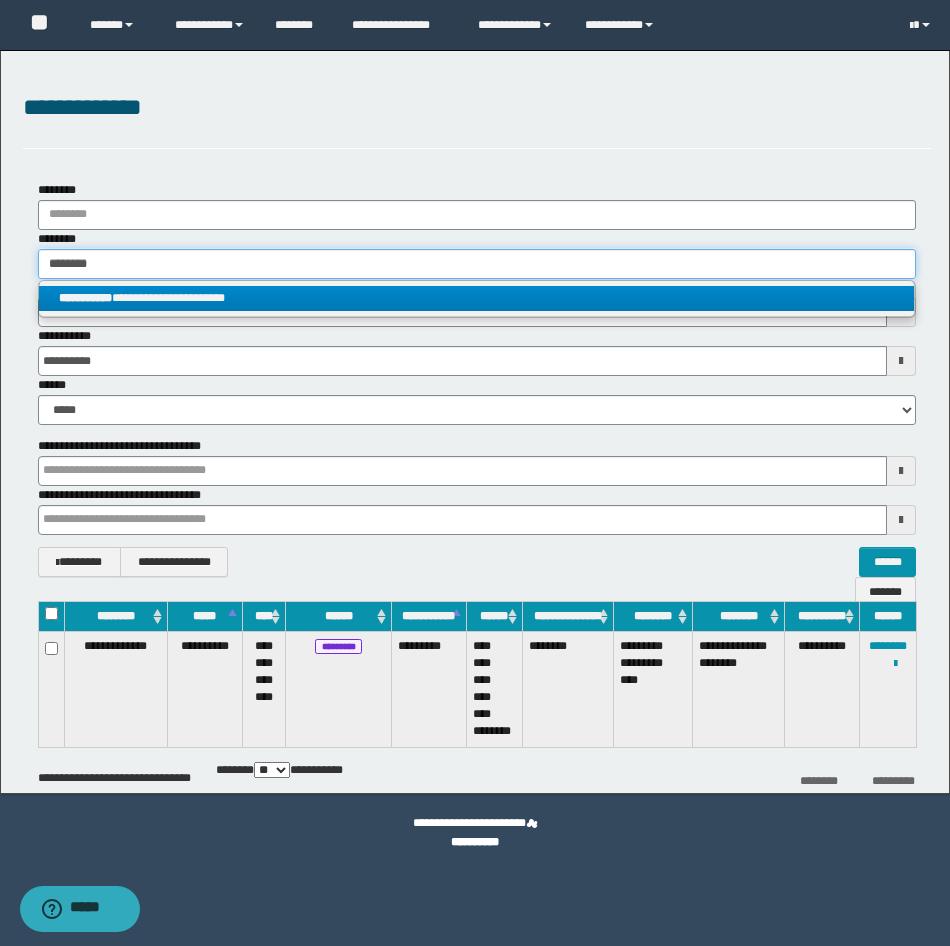 type 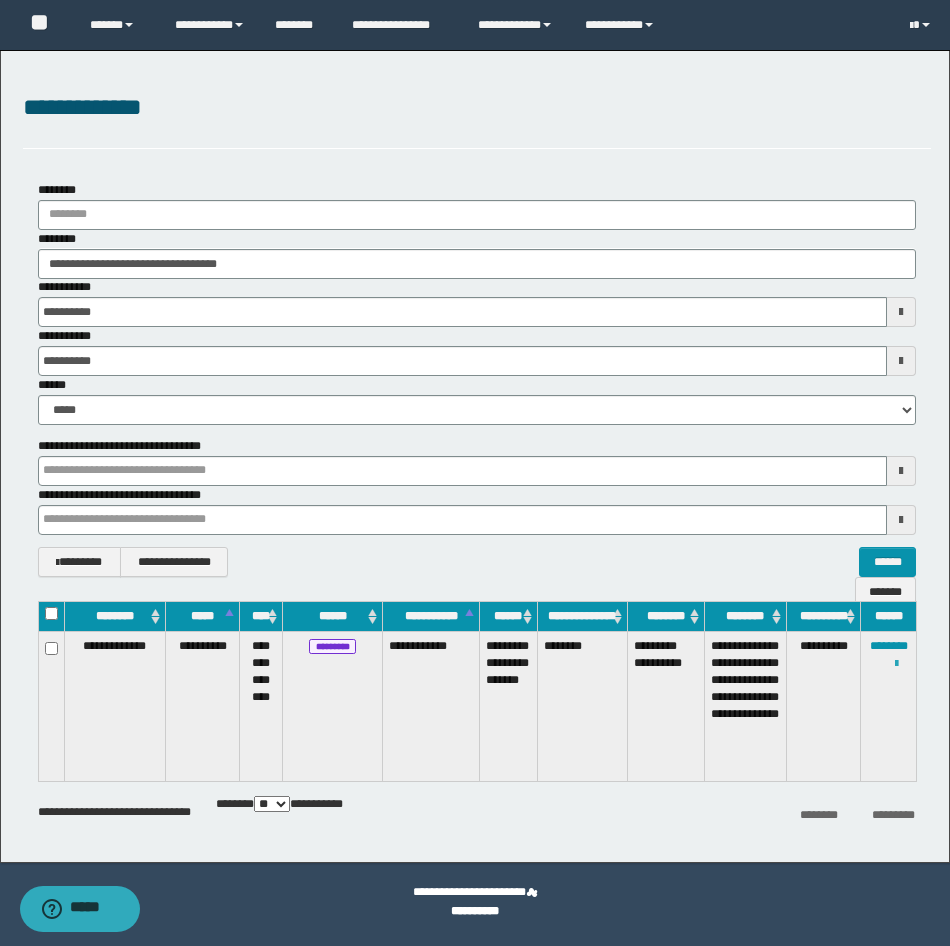 click at bounding box center (896, 664) 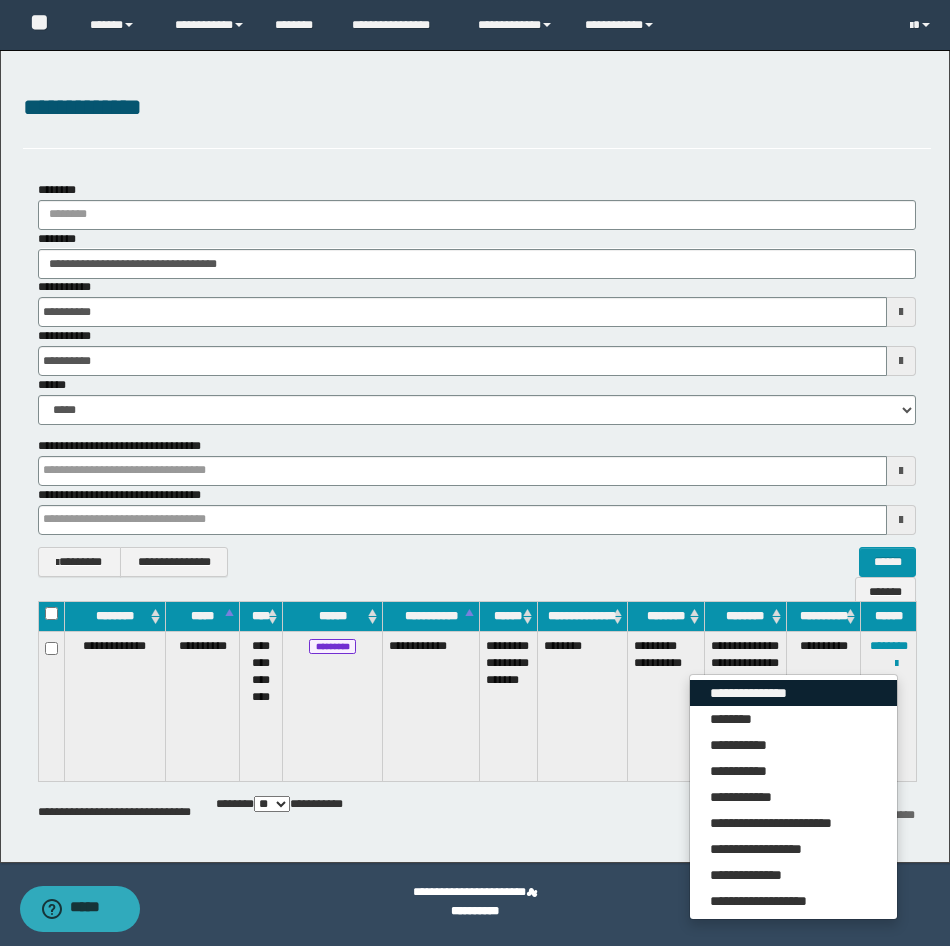 click on "**********" at bounding box center (793, 693) 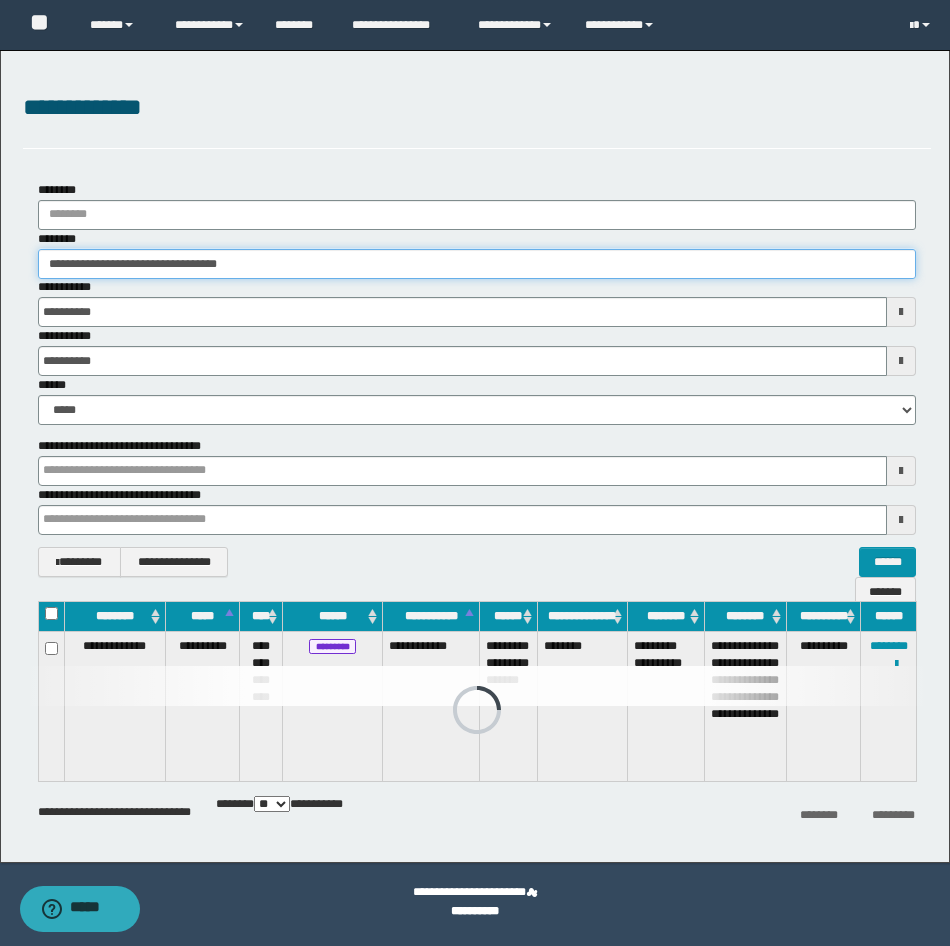 drag, startPoint x: 300, startPoint y: 269, endPoint x: -5, endPoint y: 262, distance: 305.08032 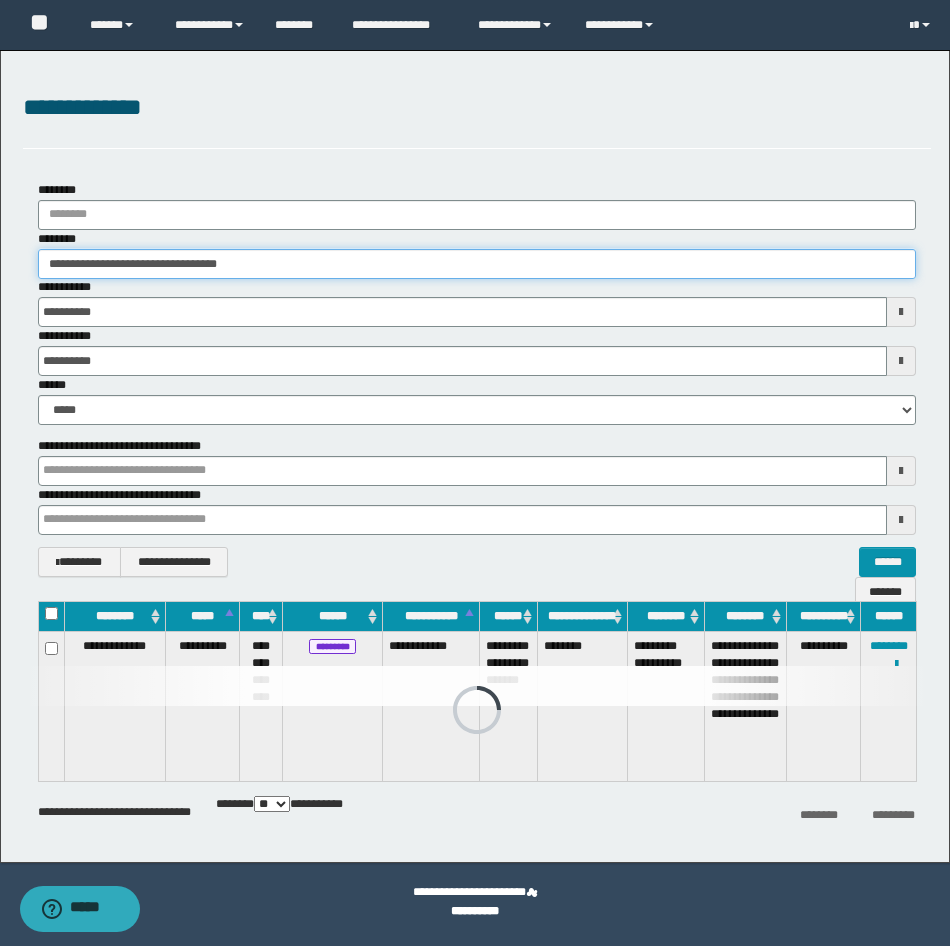 click on "**********" at bounding box center [475, 473] 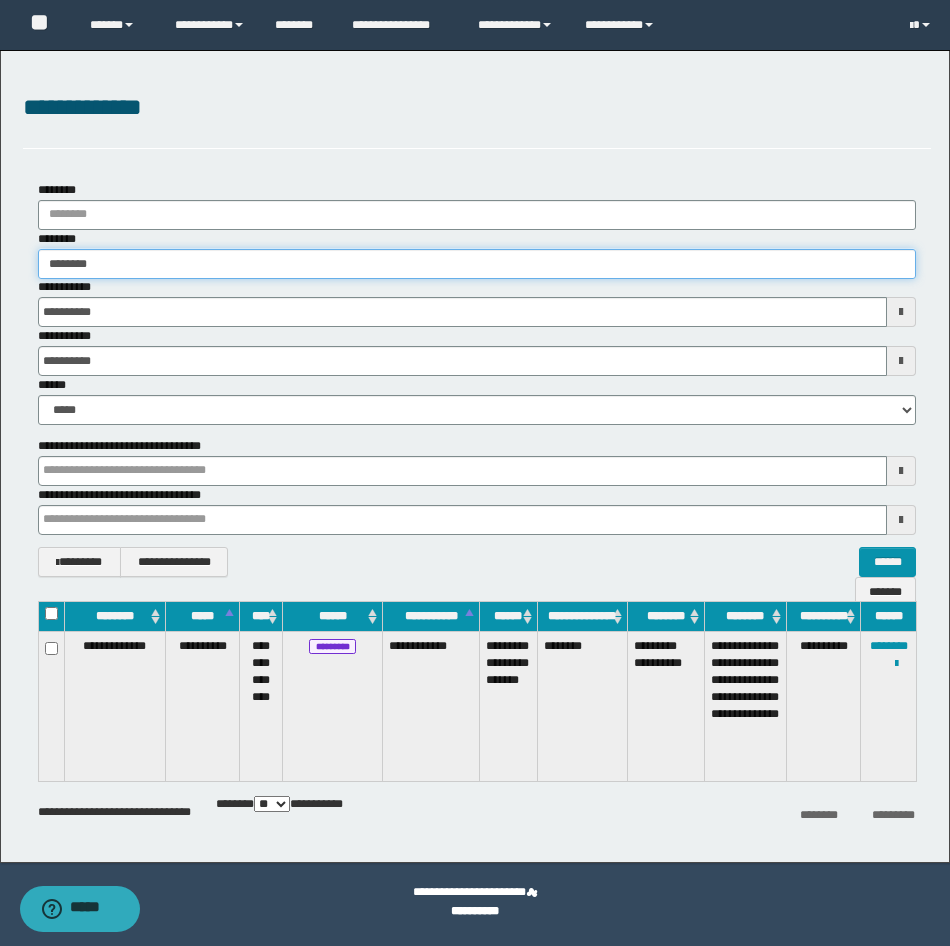 type on "*******" 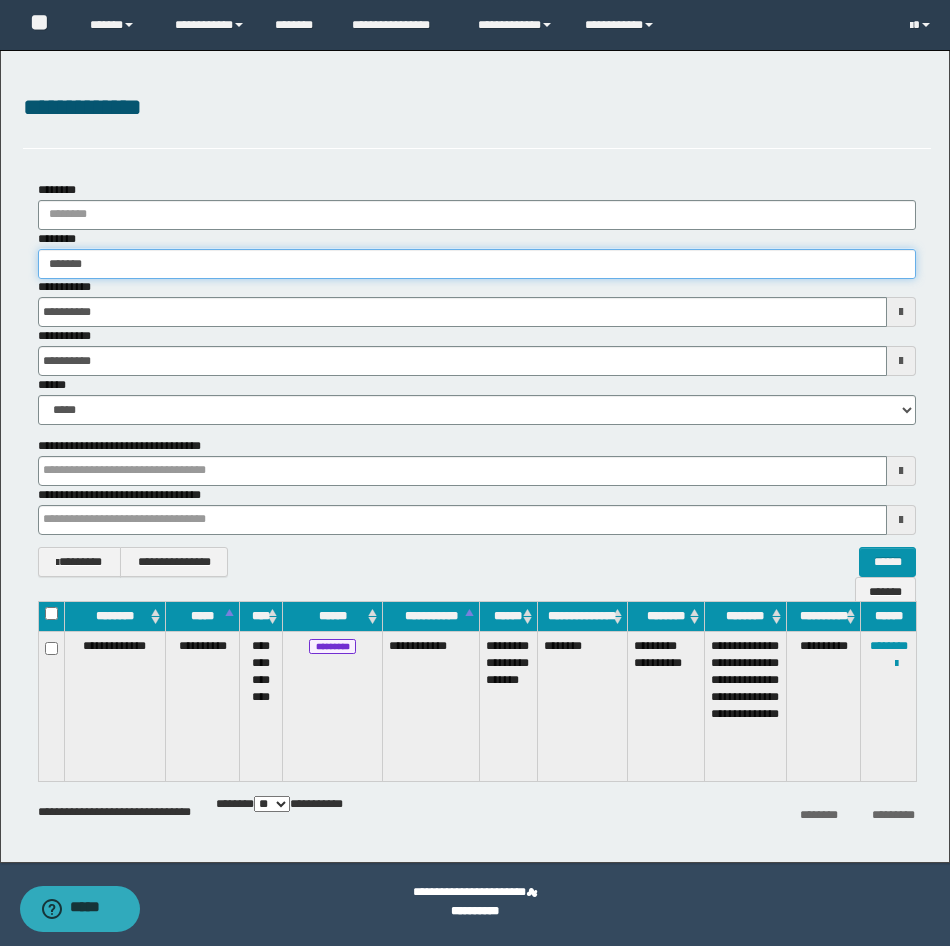 type on "*******" 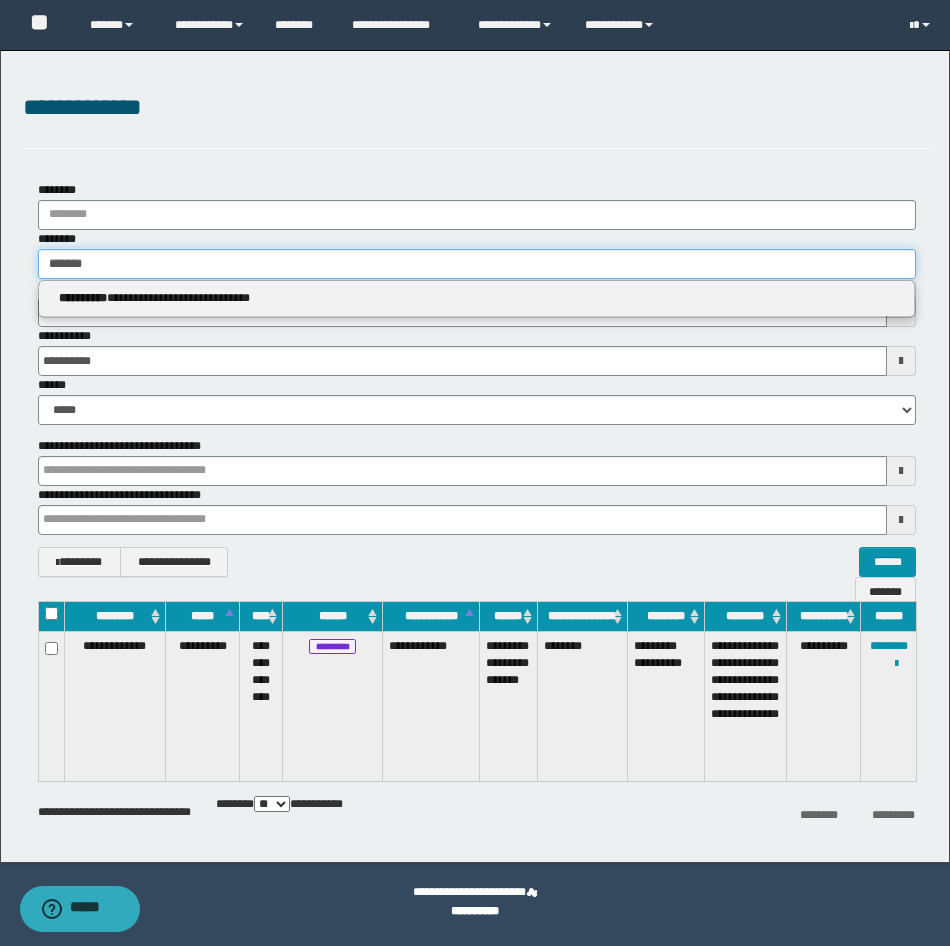 type on "*******" 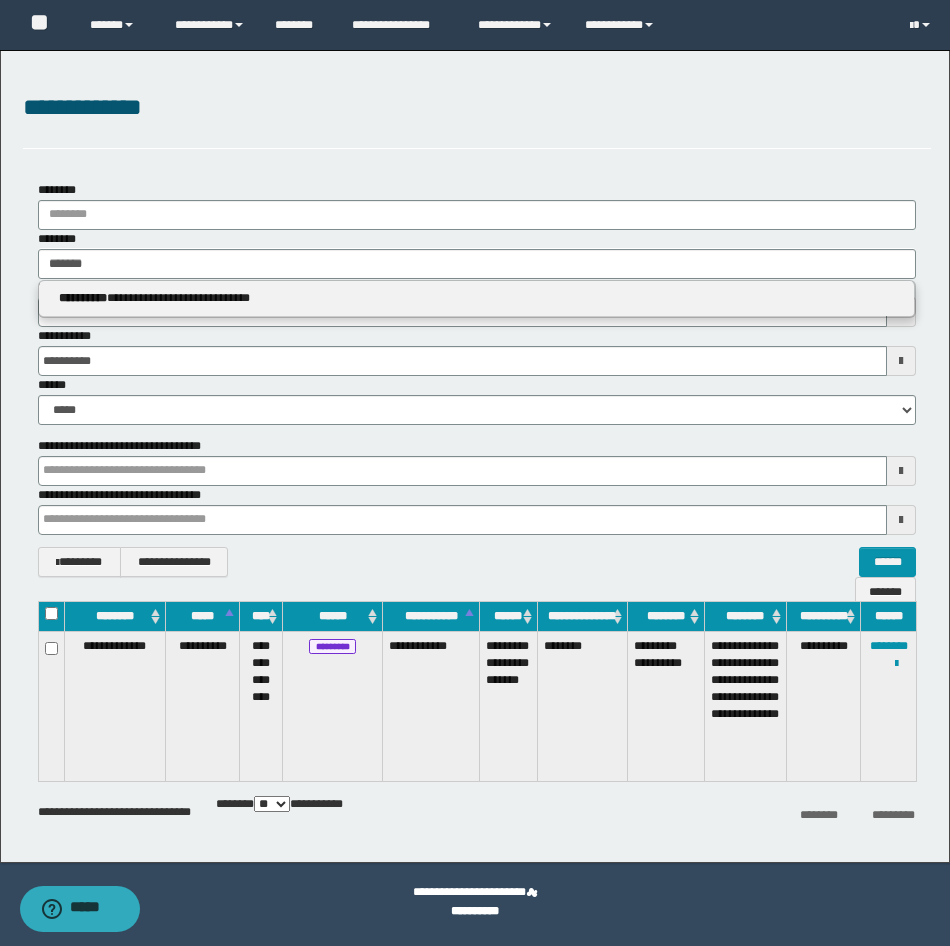 click on "**********" at bounding box center (477, 299) 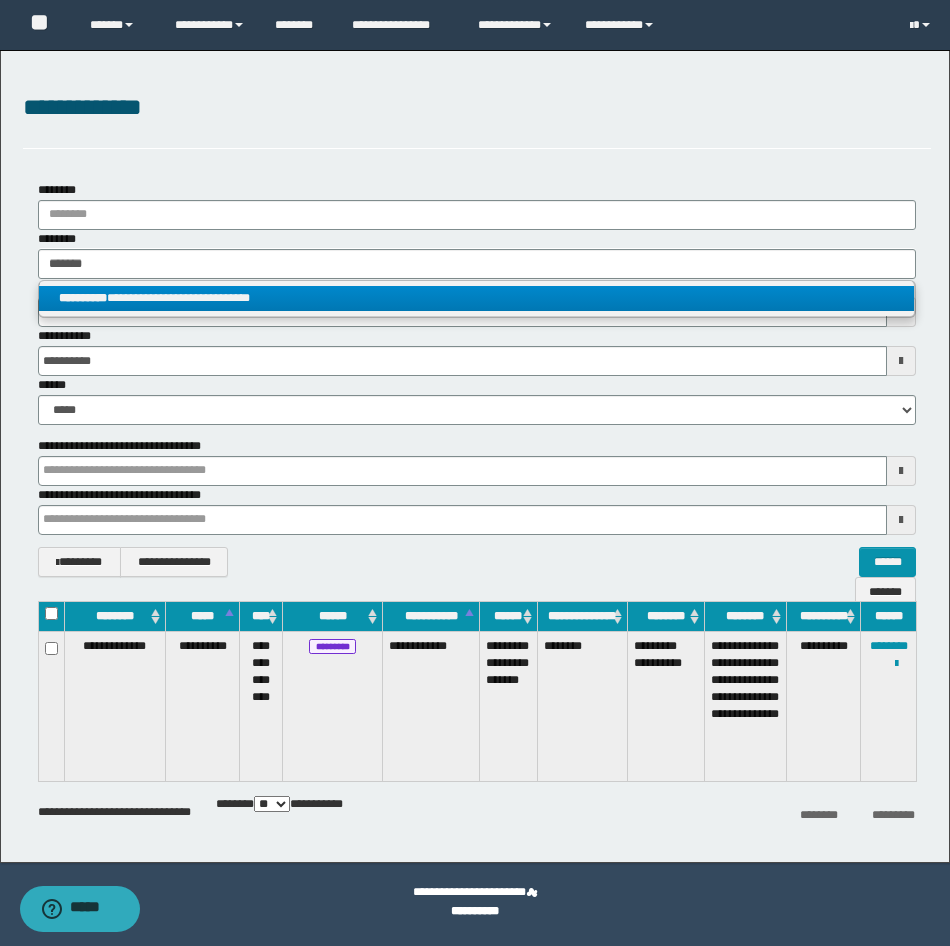click on "**********" at bounding box center (476, 298) 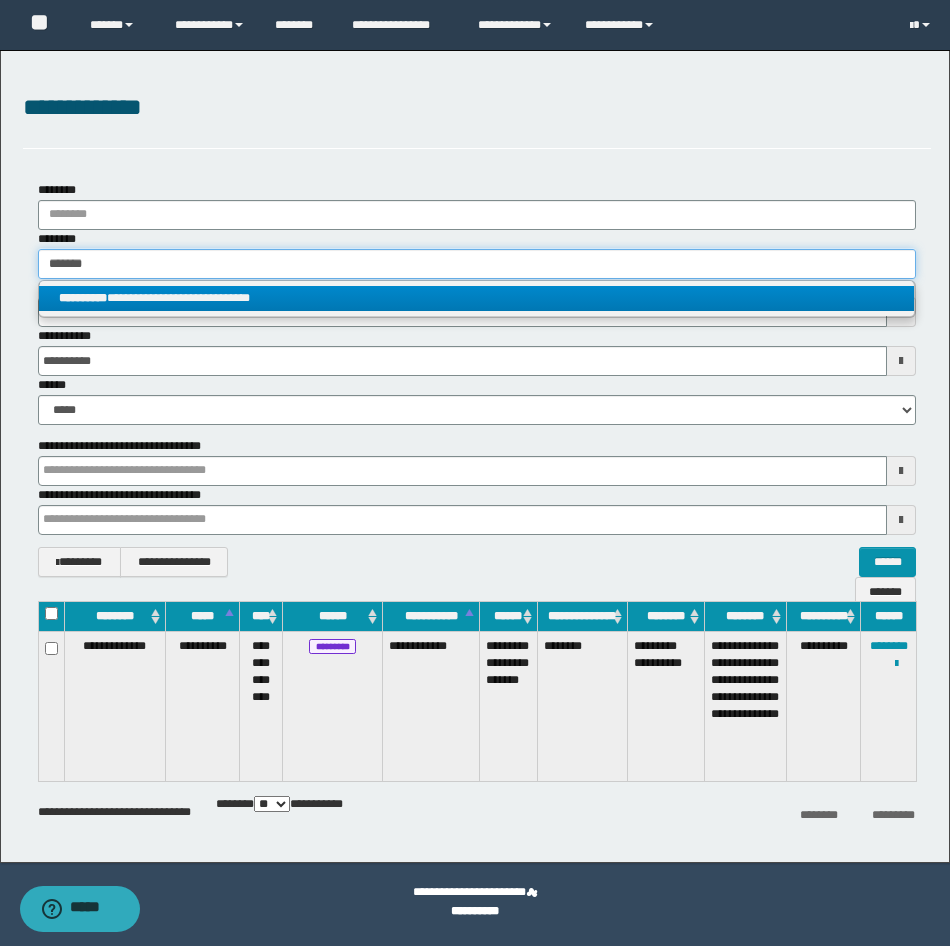 type 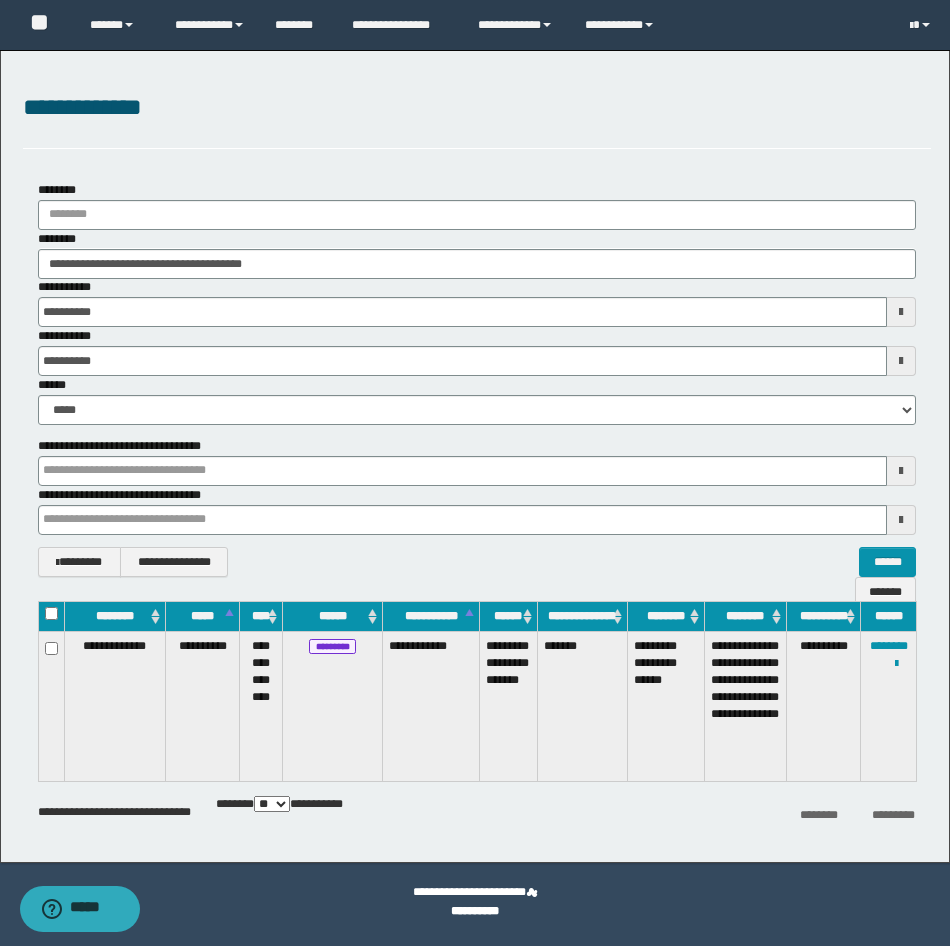 click on "**********" at bounding box center [889, 706] 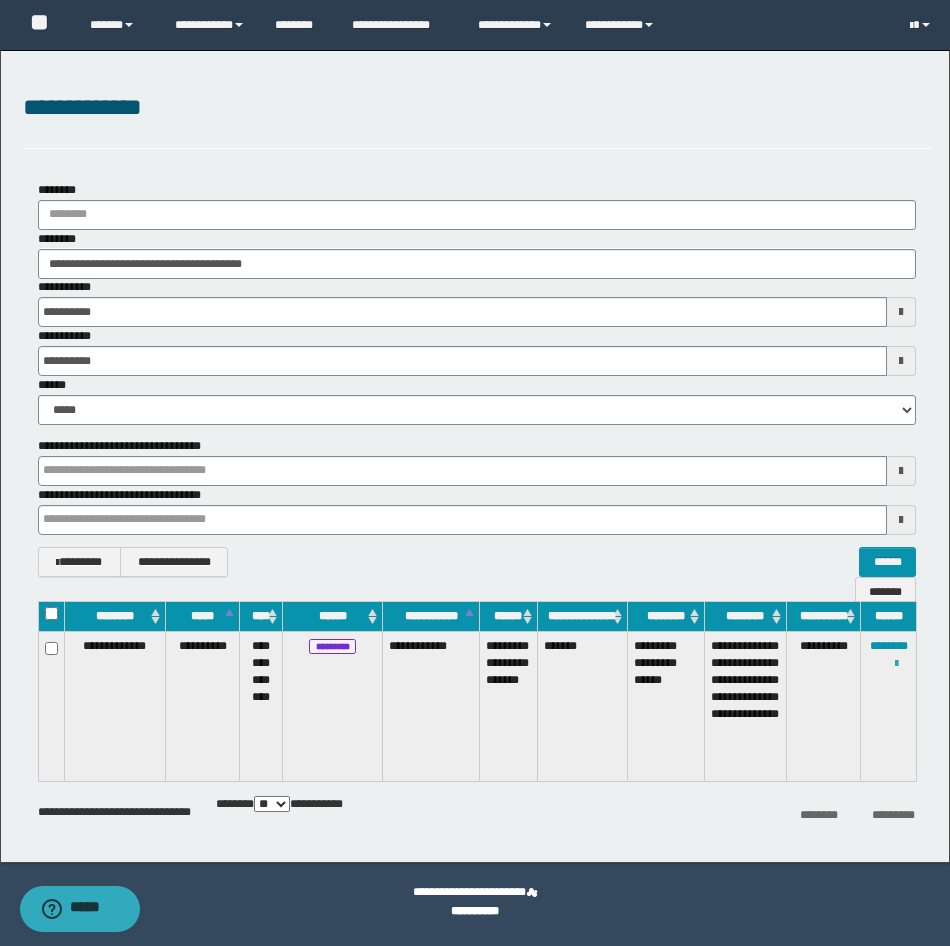 click at bounding box center [896, 664] 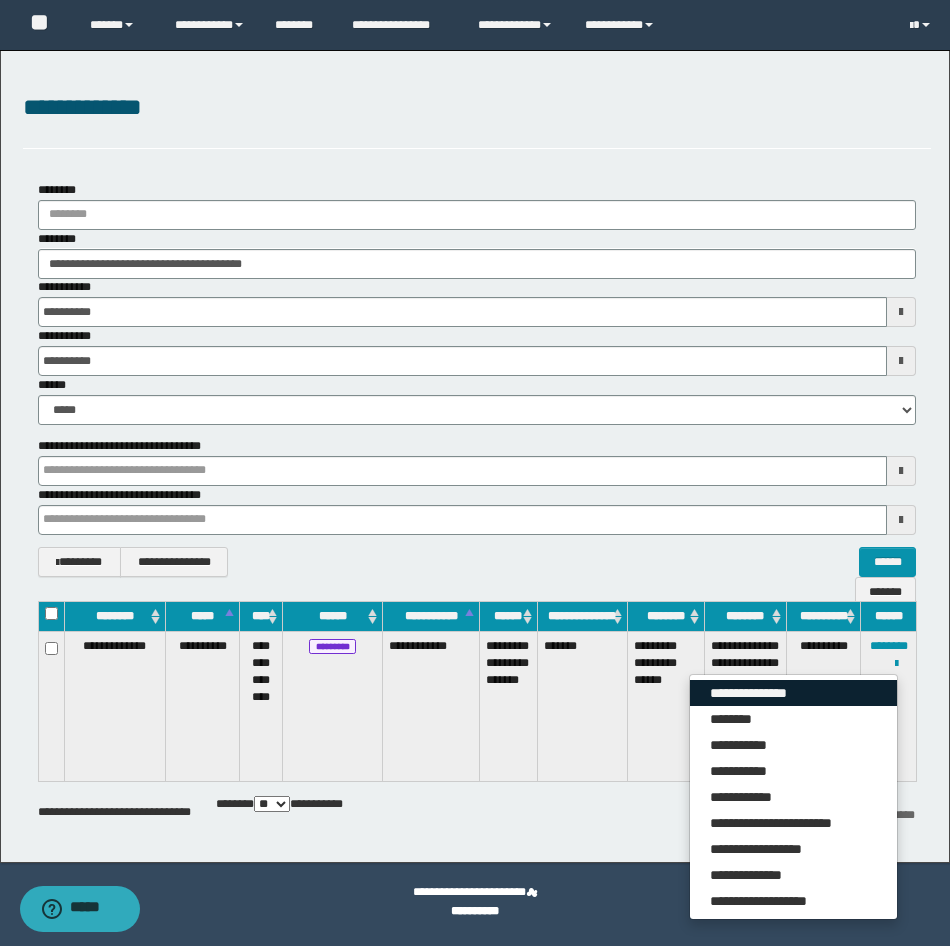 click on "**********" at bounding box center [793, 693] 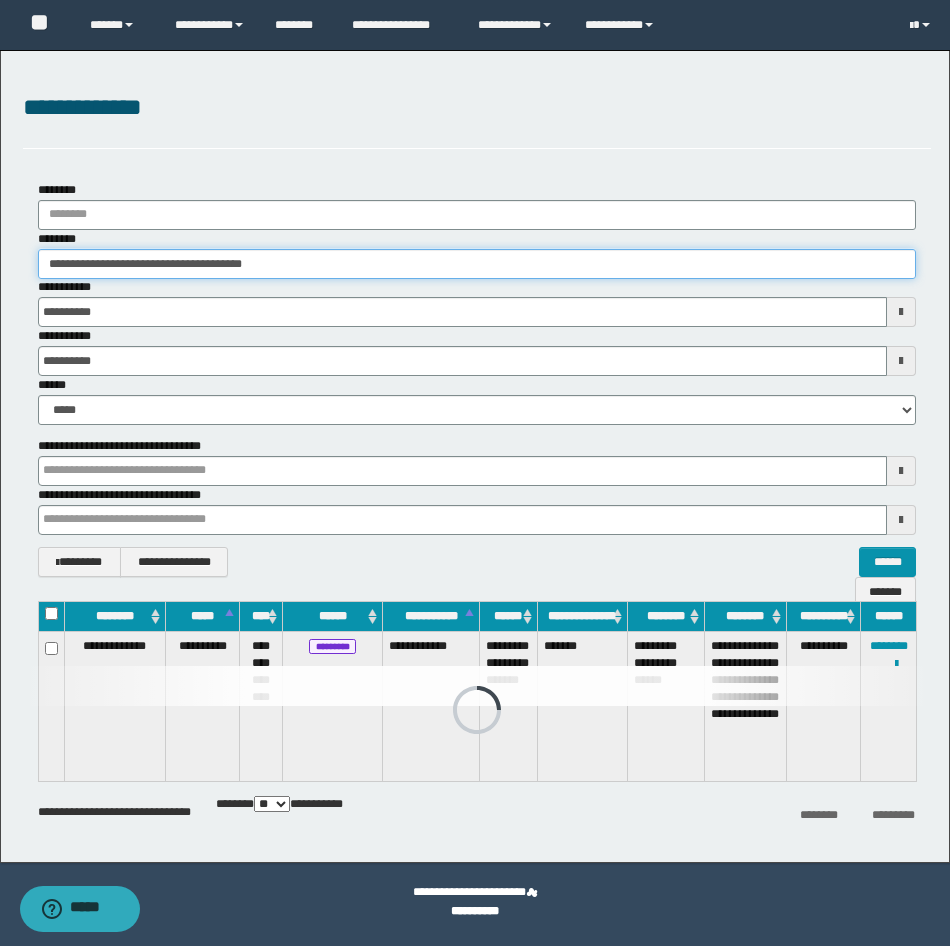 drag, startPoint x: 313, startPoint y: 264, endPoint x: -5, endPoint y: 254, distance: 318.1572 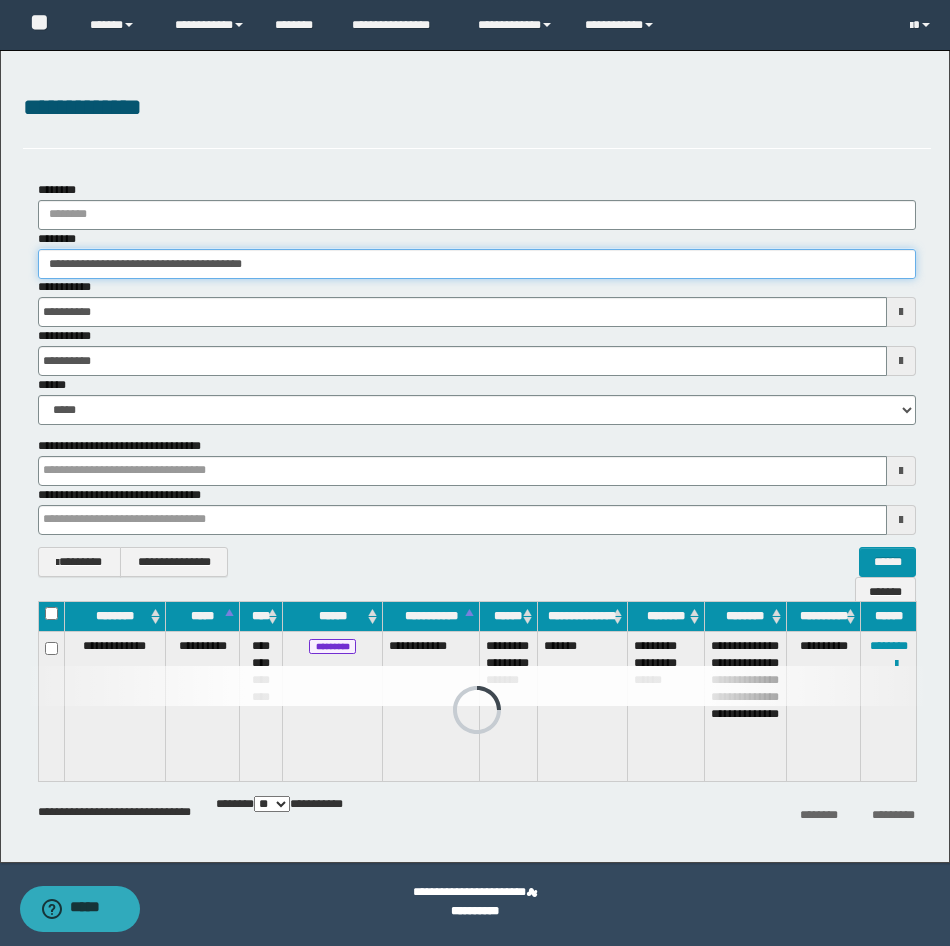 click on "**********" at bounding box center (475, 473) 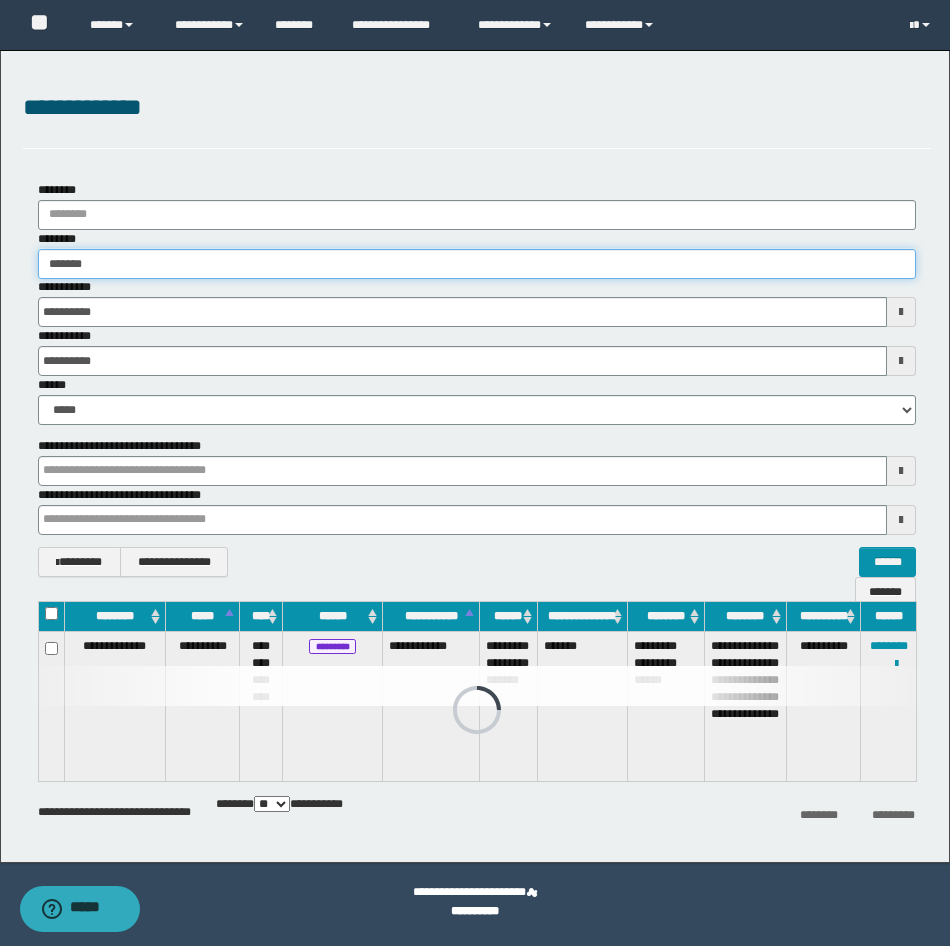 type on "*******" 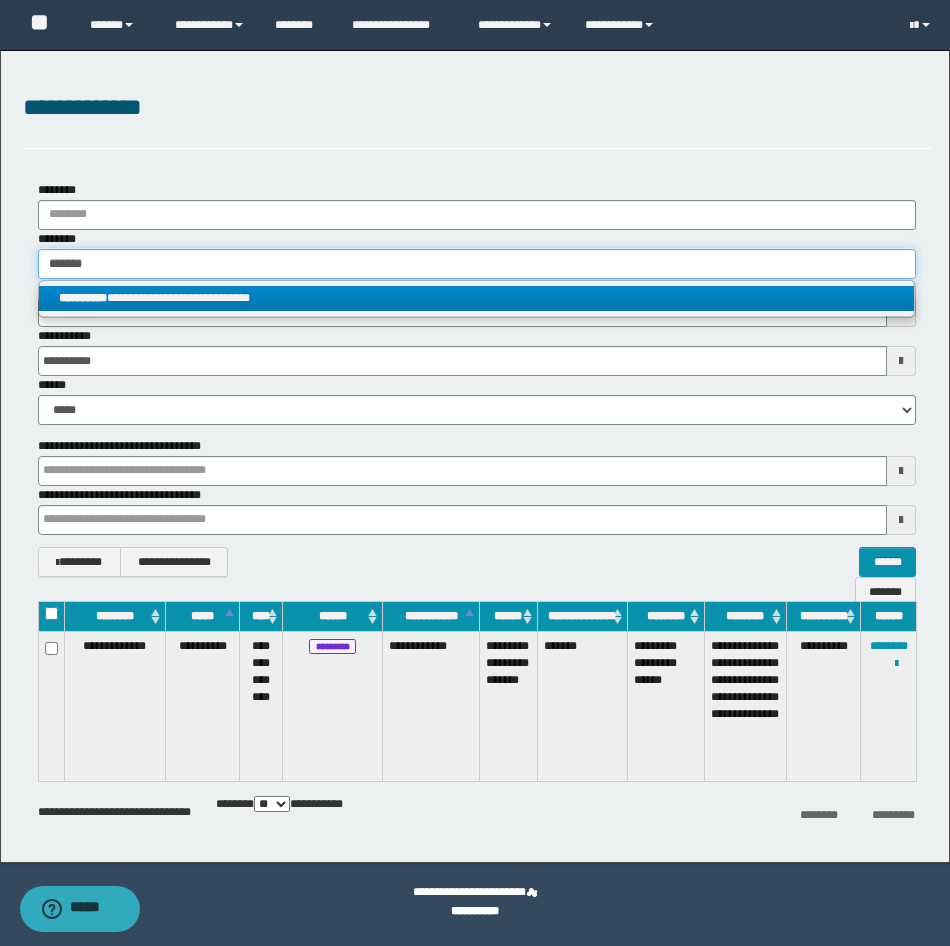 type on "*******" 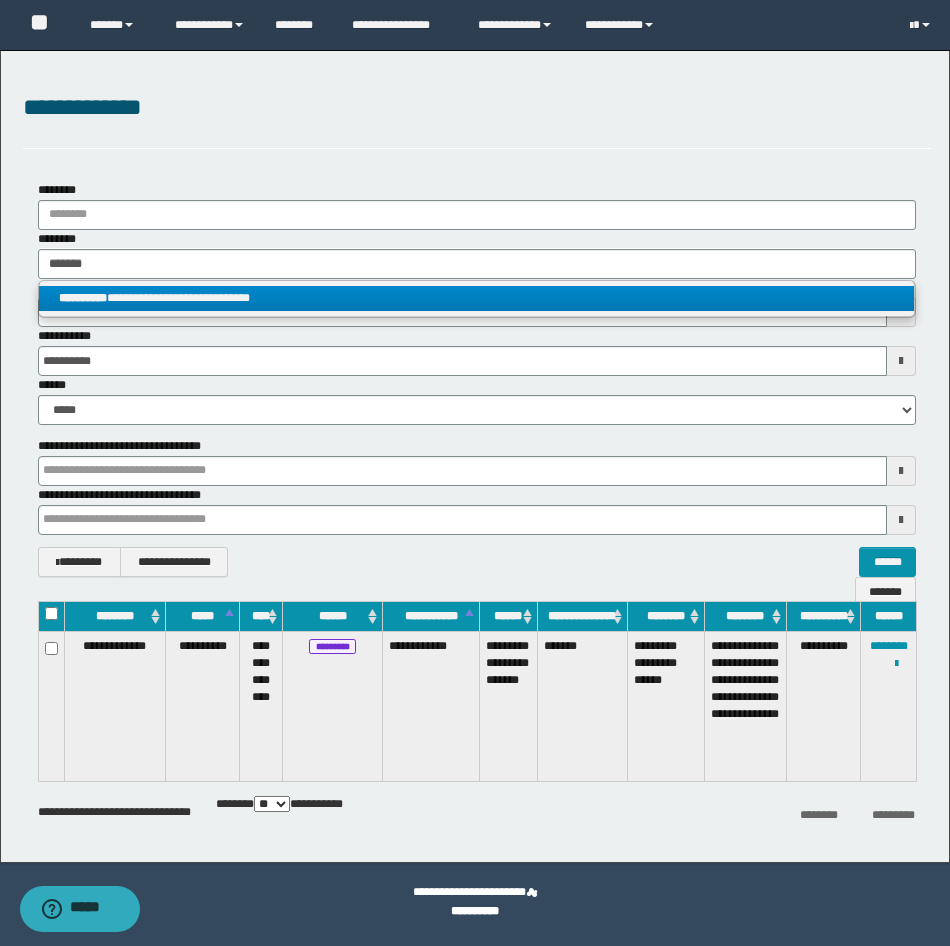 click on "**********" at bounding box center [476, 298] 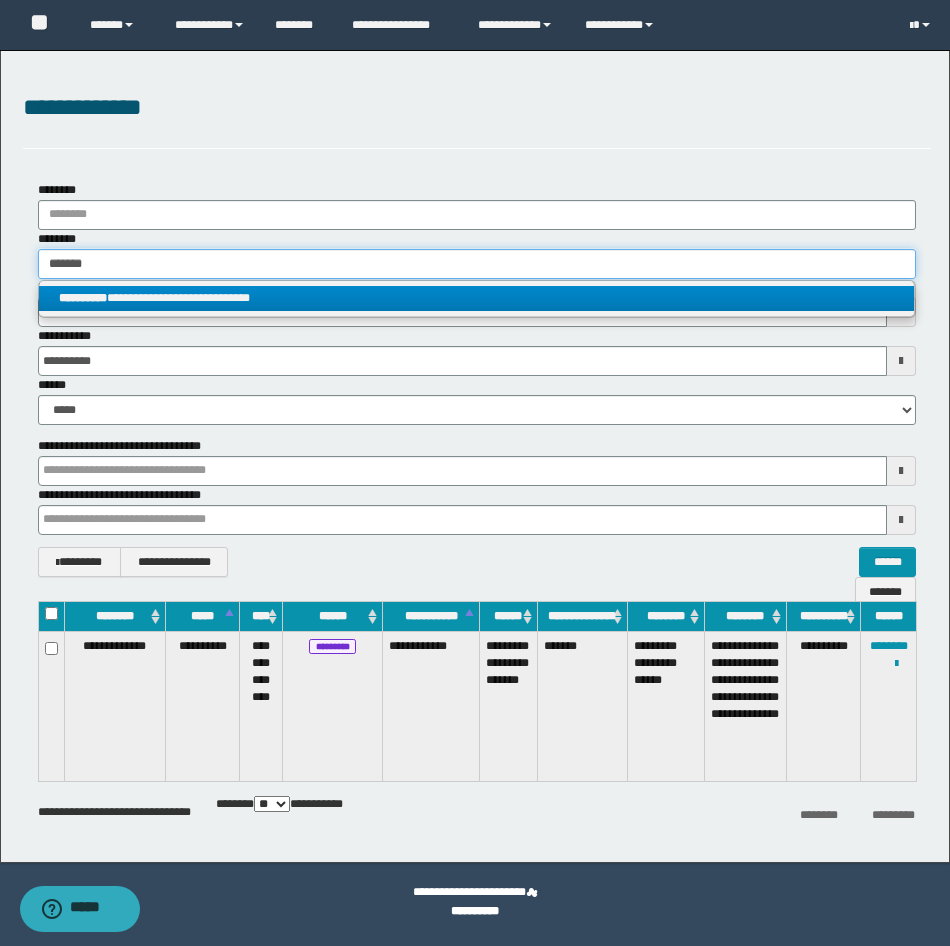 type 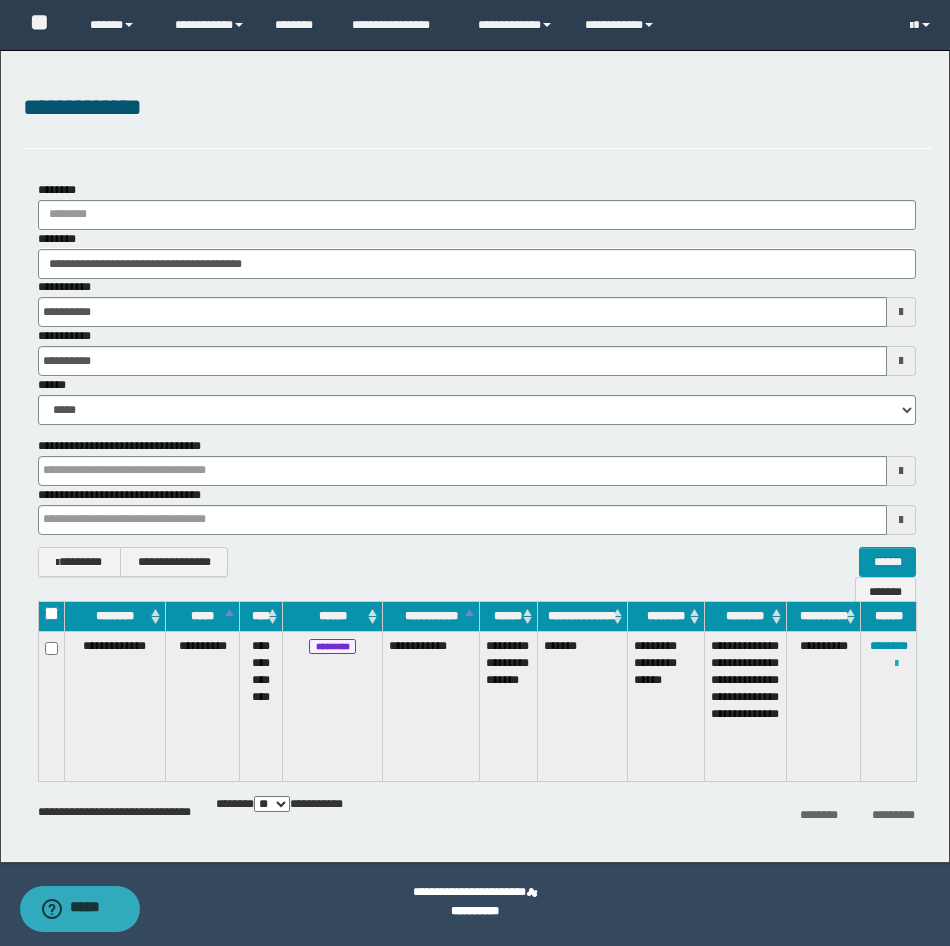 click on "**********" at bounding box center (889, 706) 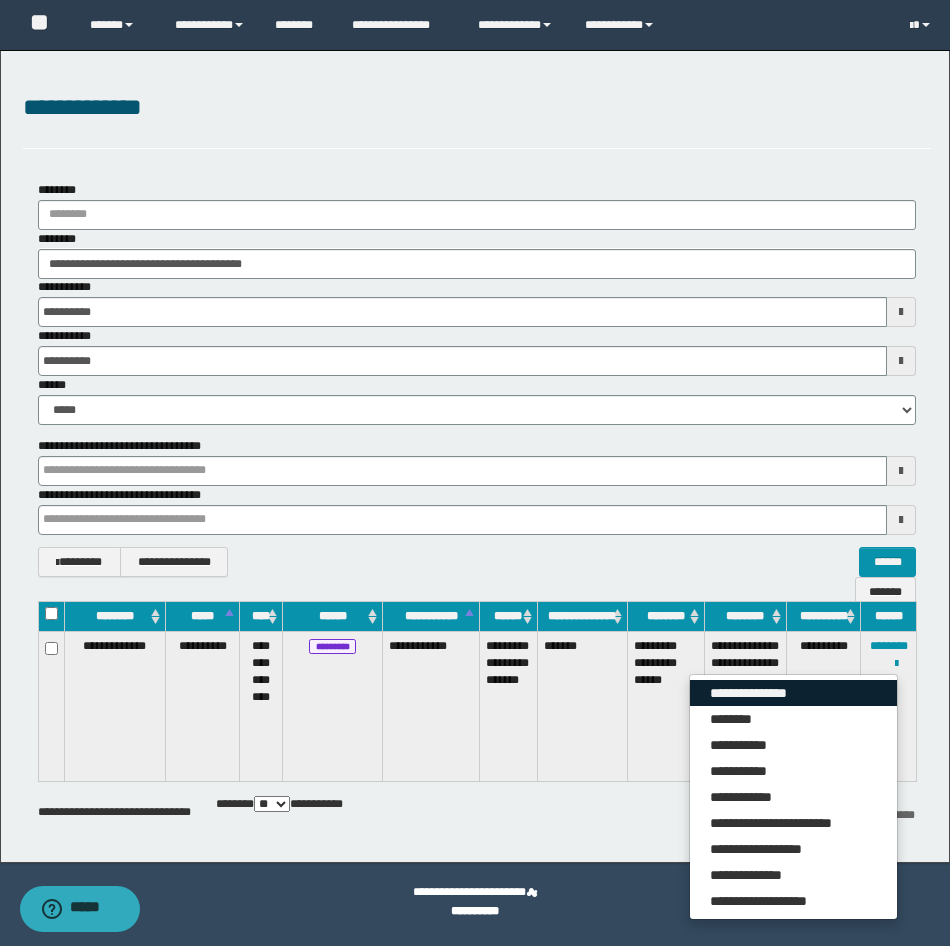 click on "**********" at bounding box center [793, 693] 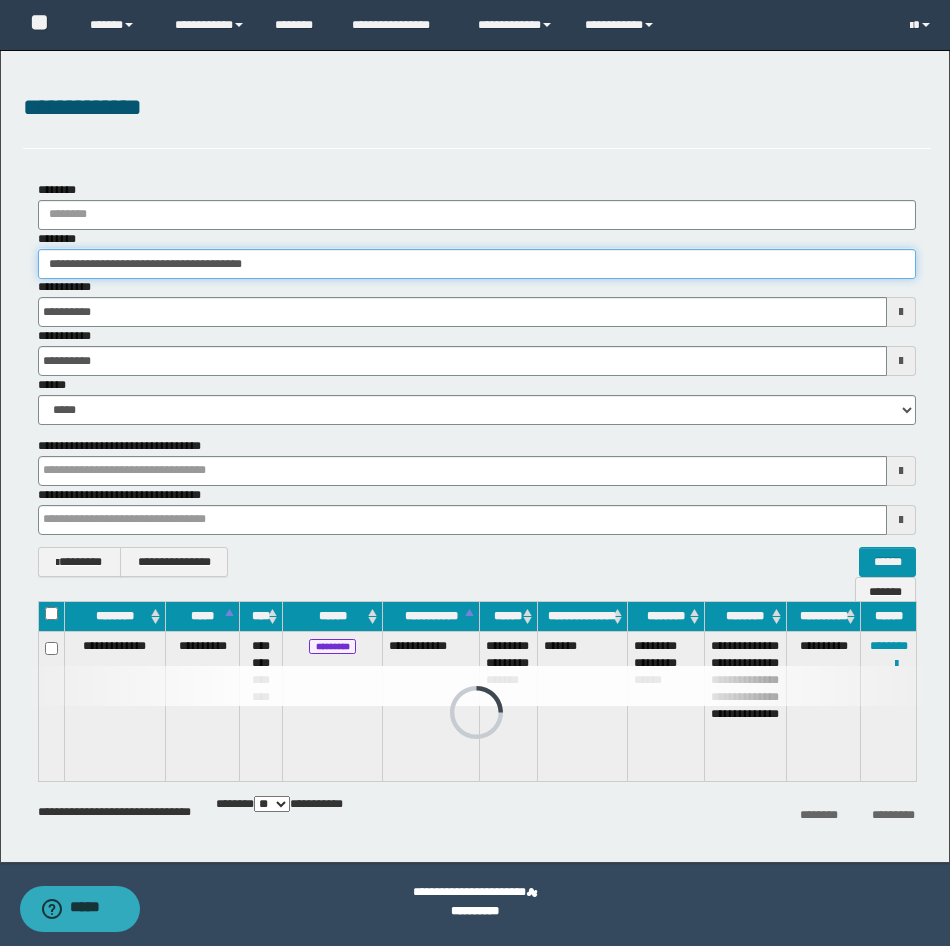 drag, startPoint x: 344, startPoint y: 263, endPoint x: -5, endPoint y: 258, distance: 349.03583 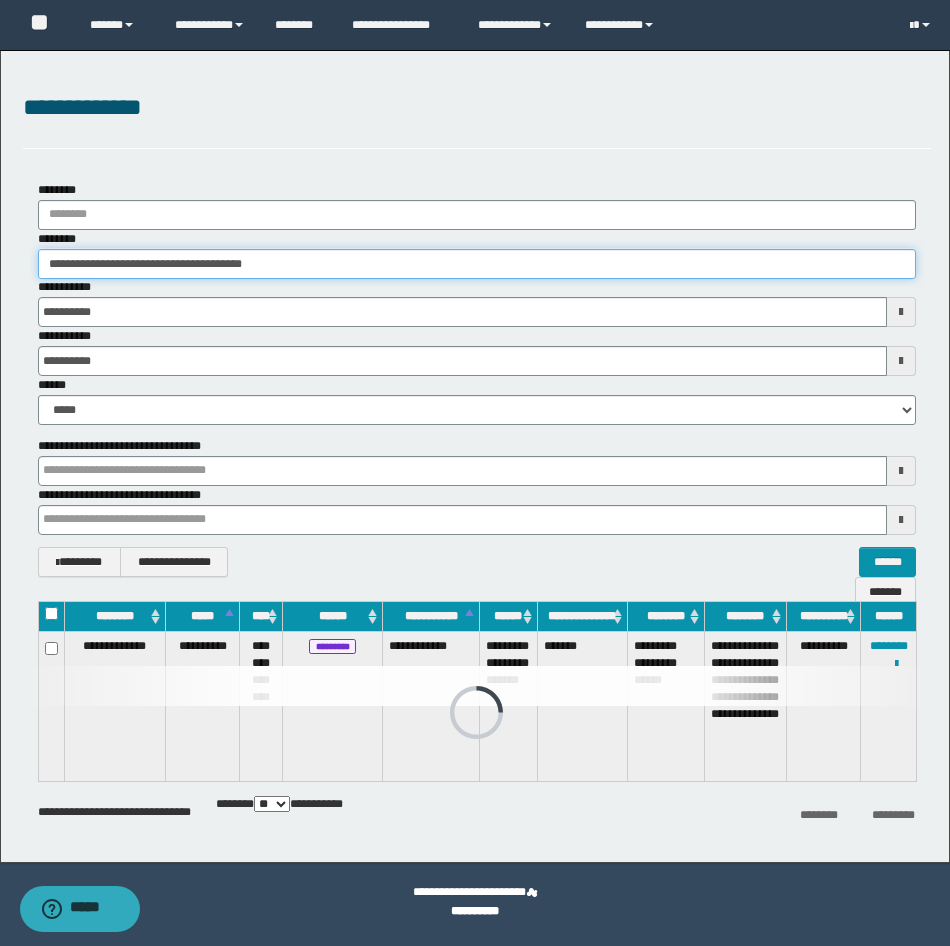 click on "**********" at bounding box center [475, 473] 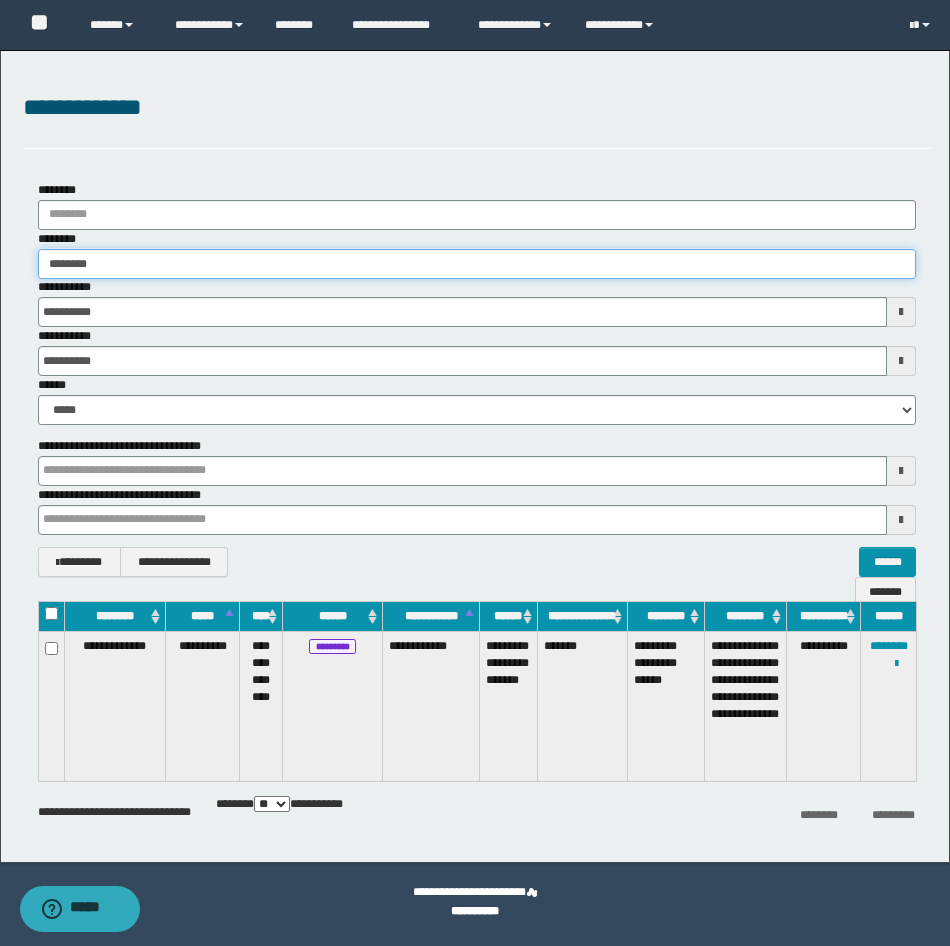 type on "********" 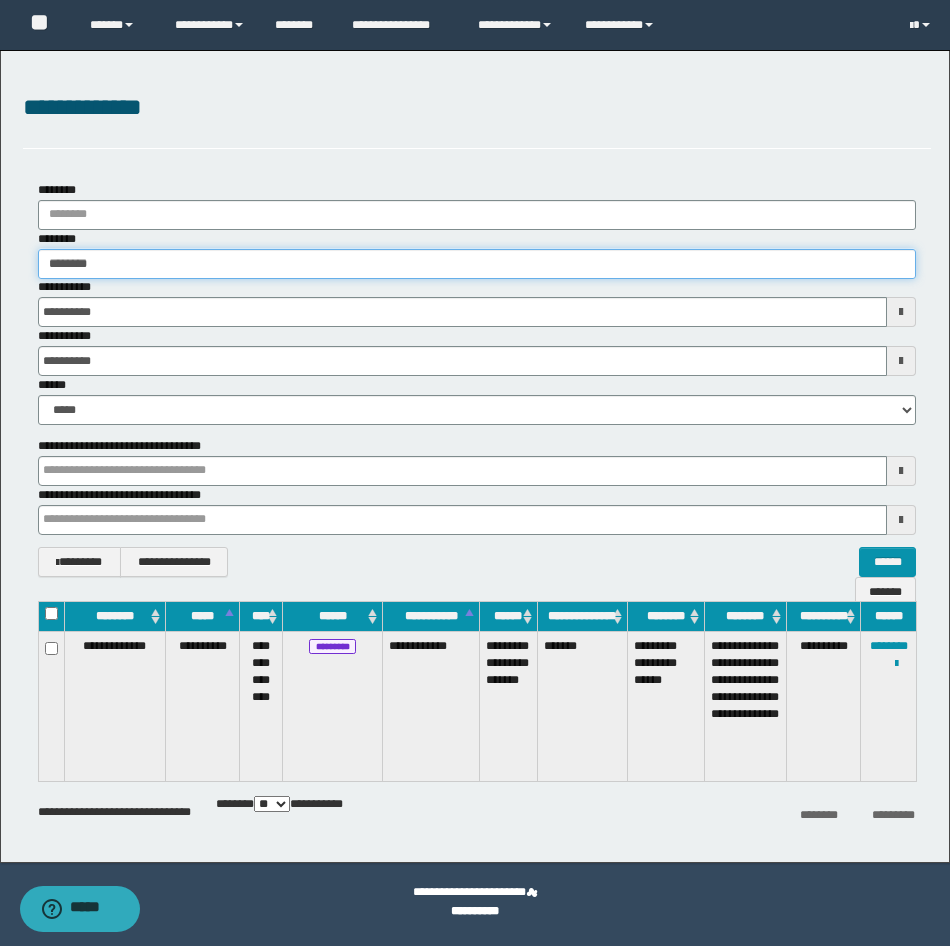 type on "********" 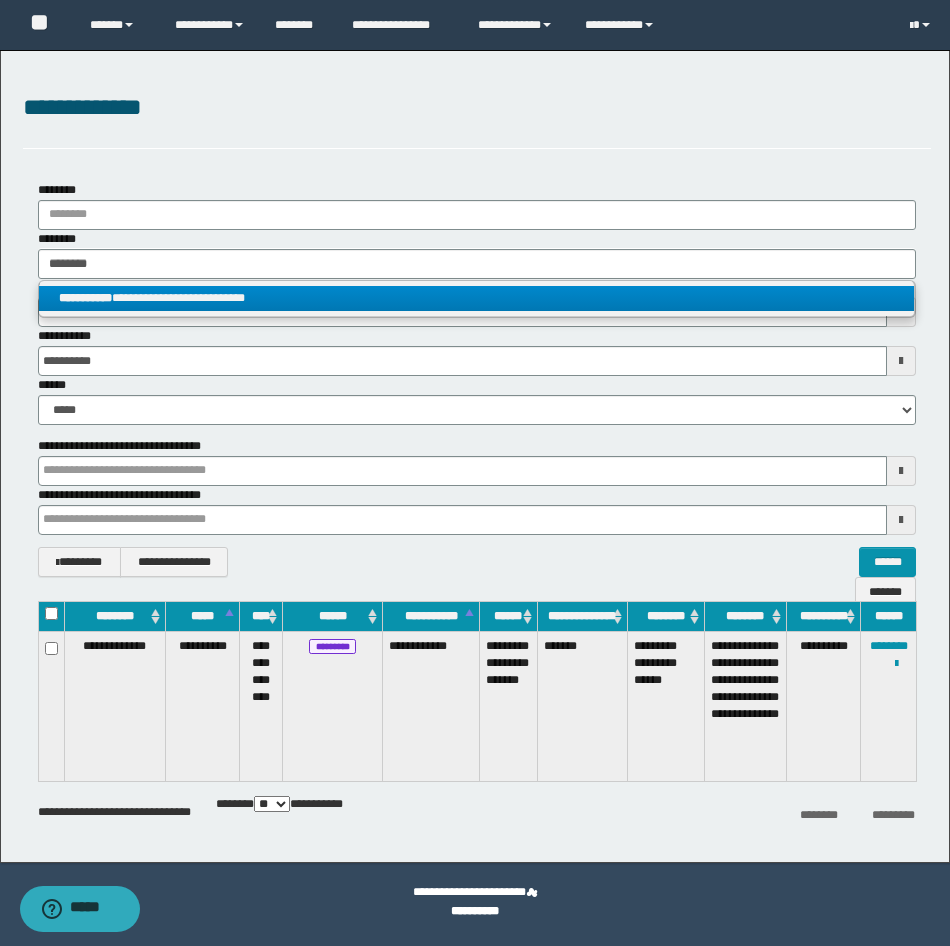 click on "**********" at bounding box center (476, 298) 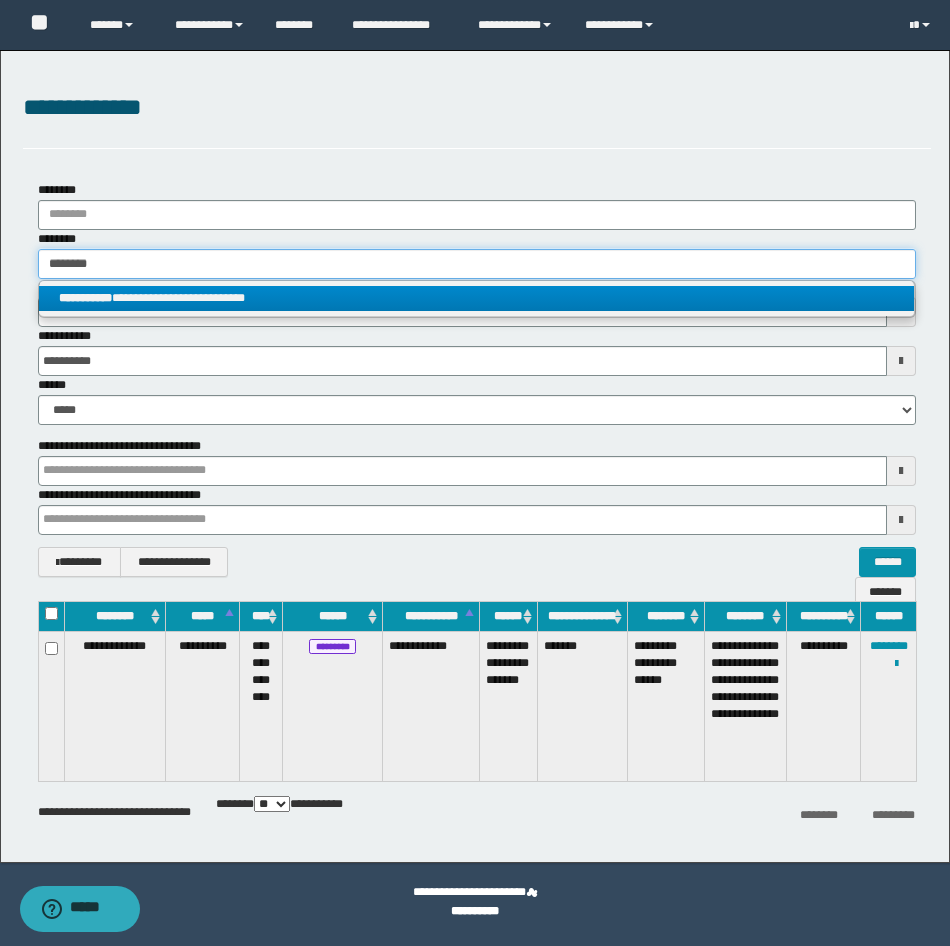 type 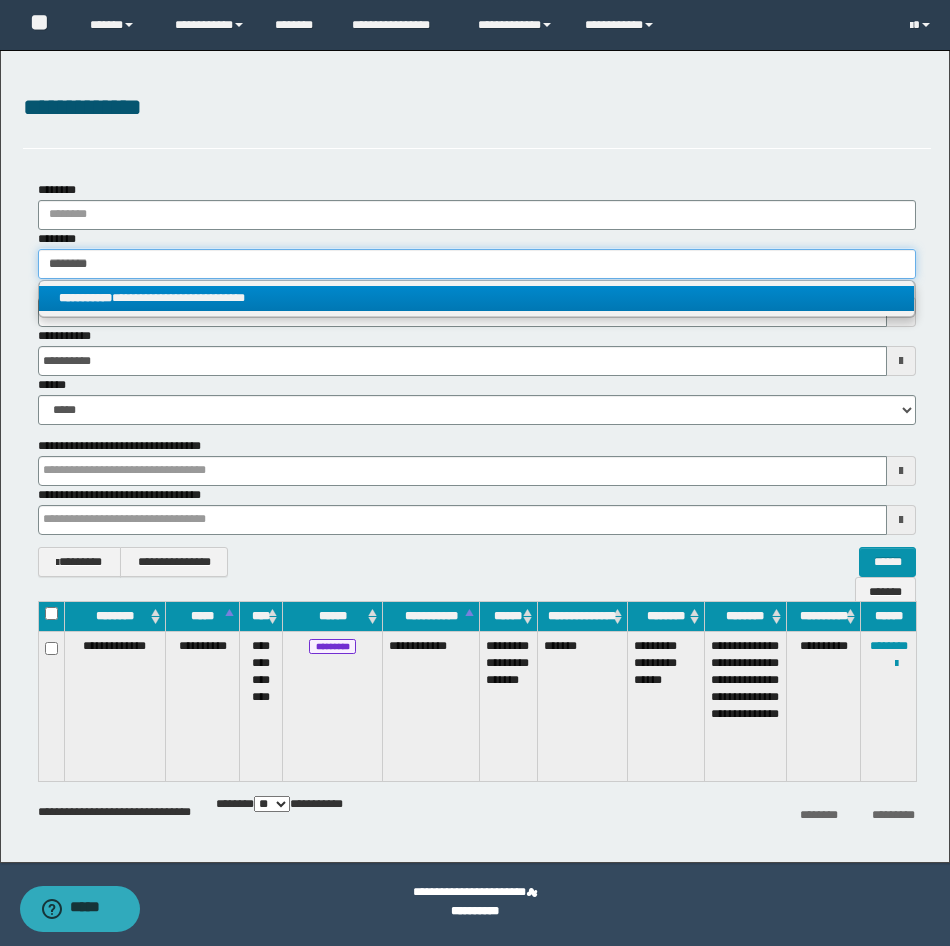 type on "**********" 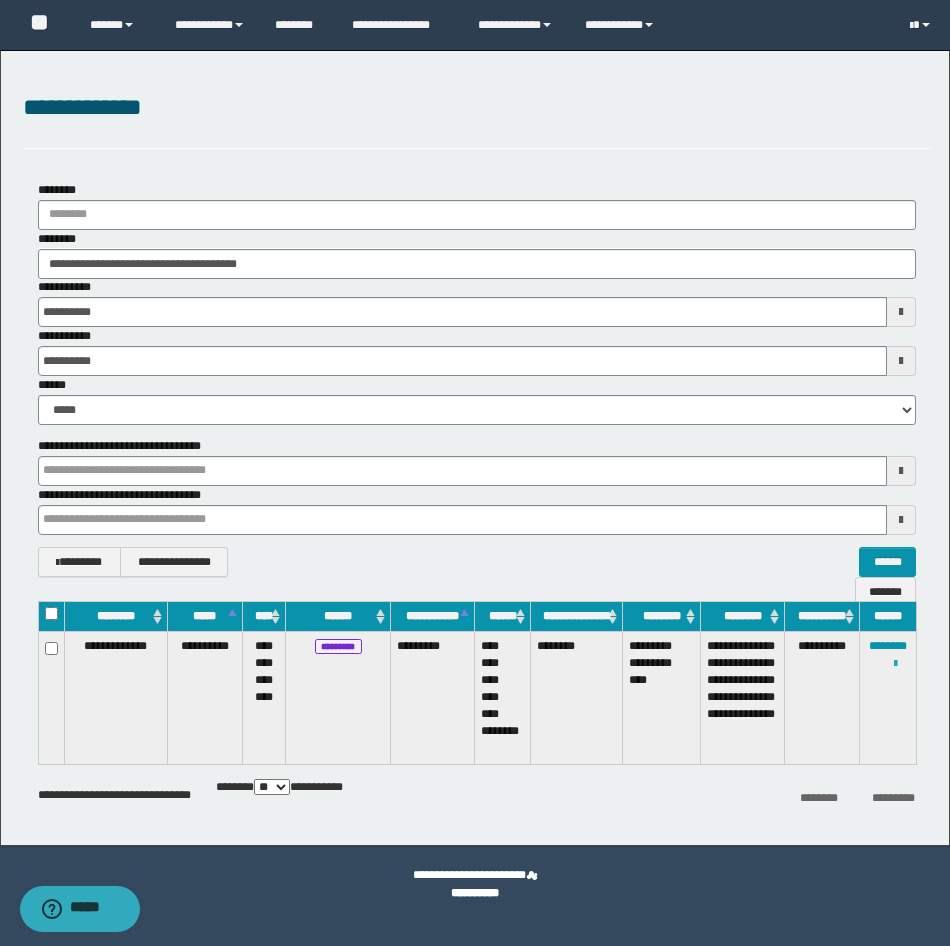 click at bounding box center [895, 664] 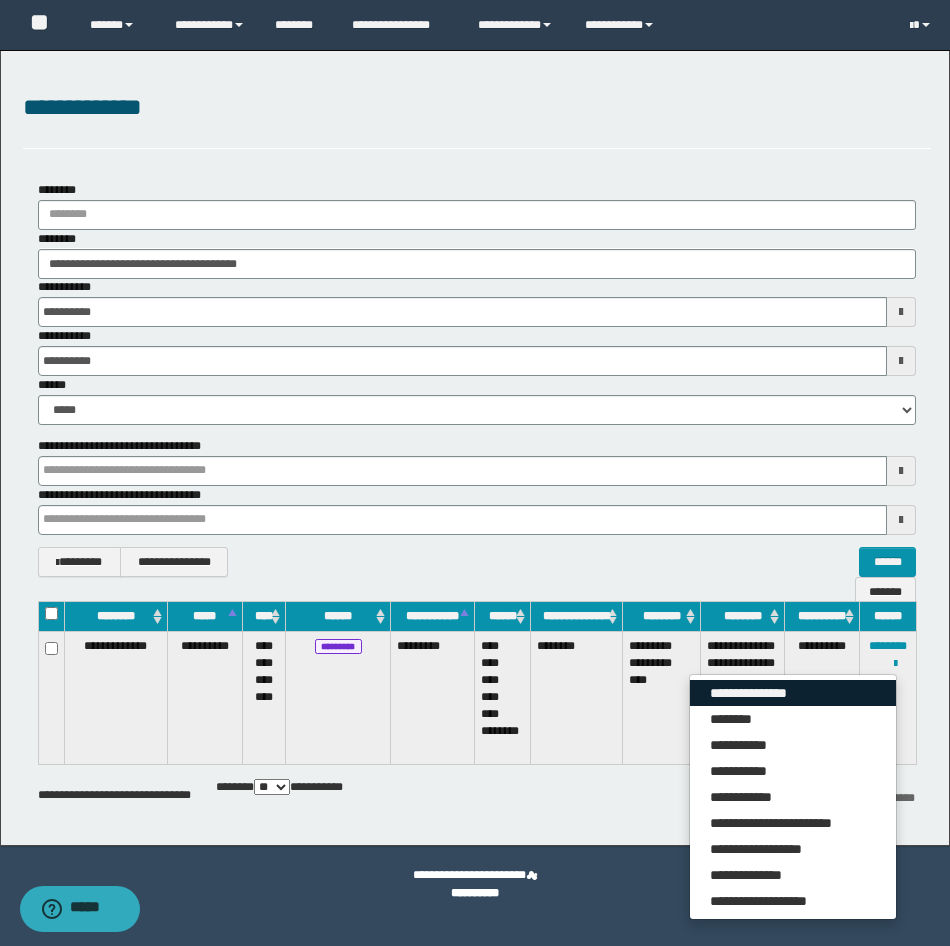 click on "**********" at bounding box center (793, 693) 